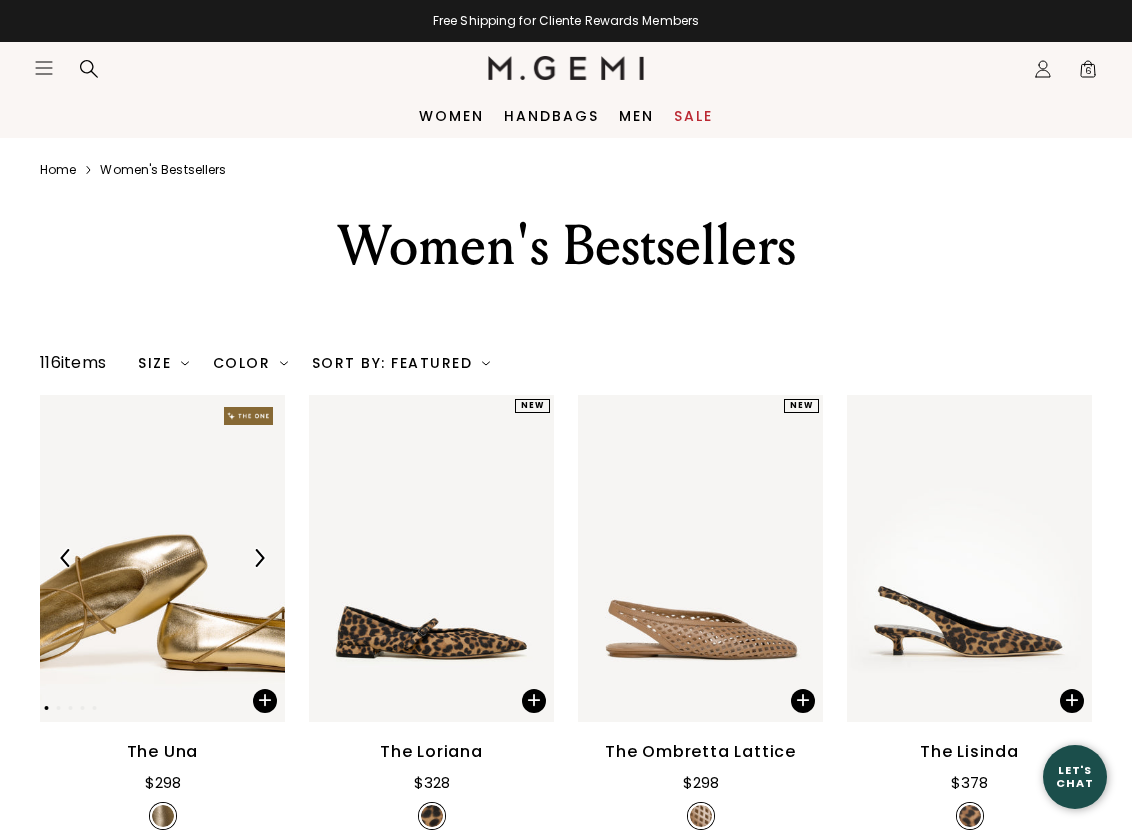 scroll, scrollTop: 0, scrollLeft: 0, axis: both 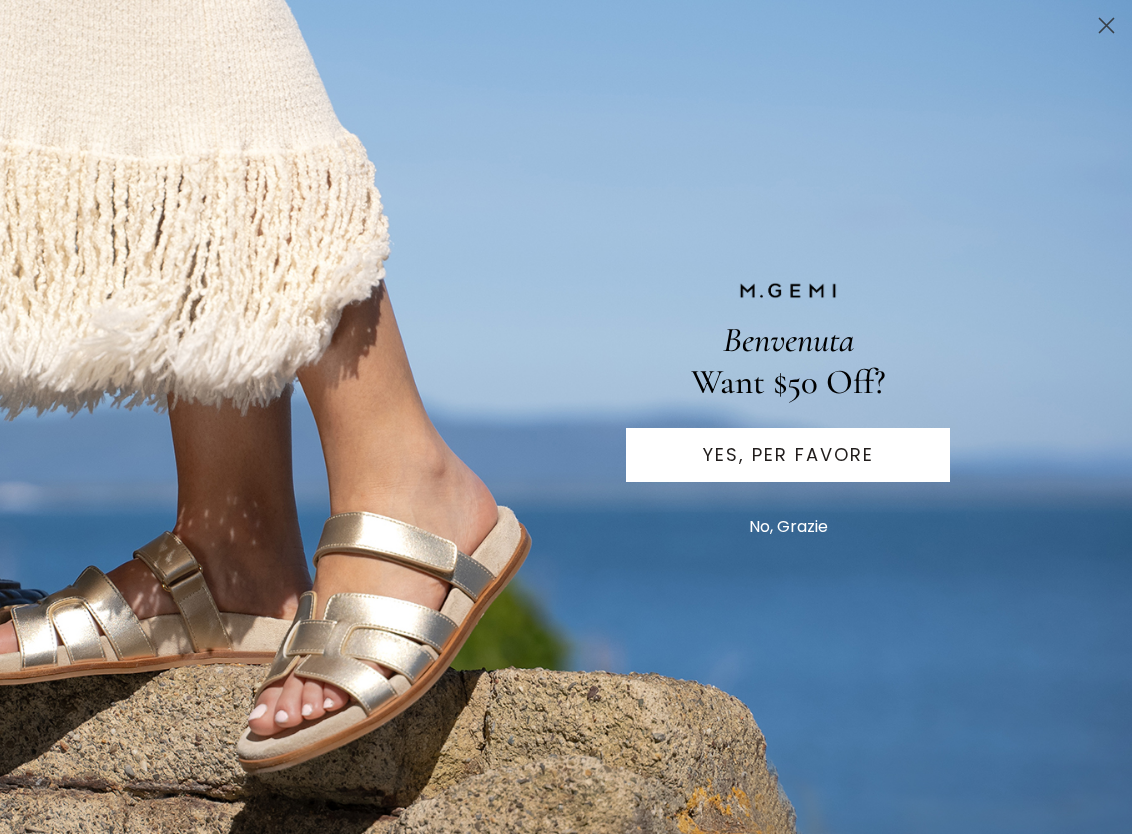 click 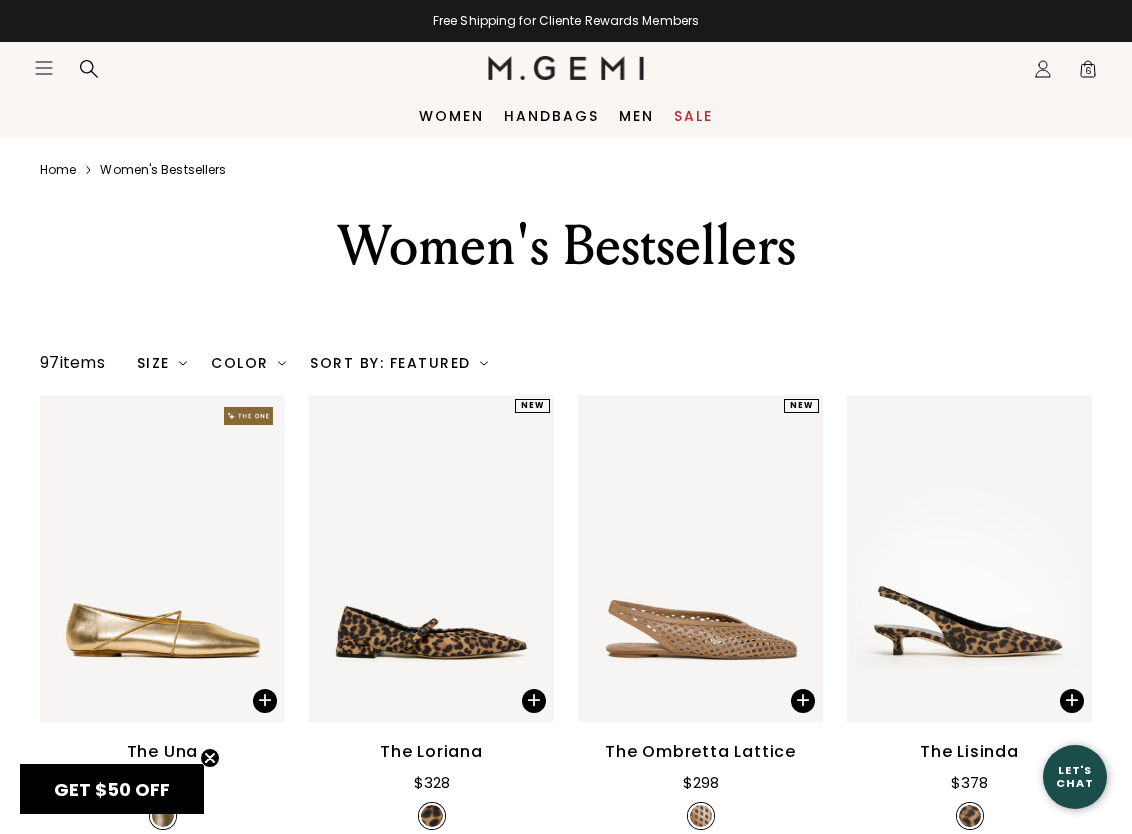 click on "6" at bounding box center (1088, 73) 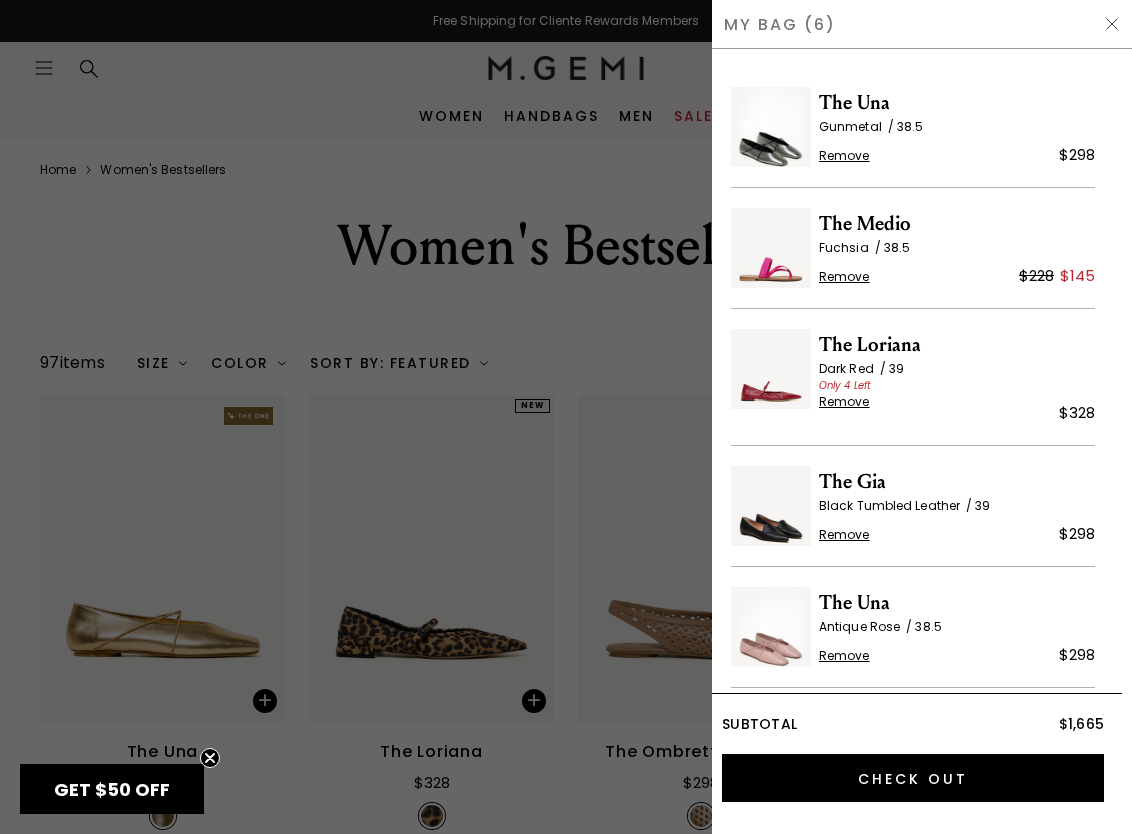scroll, scrollTop: 0, scrollLeft: 0, axis: both 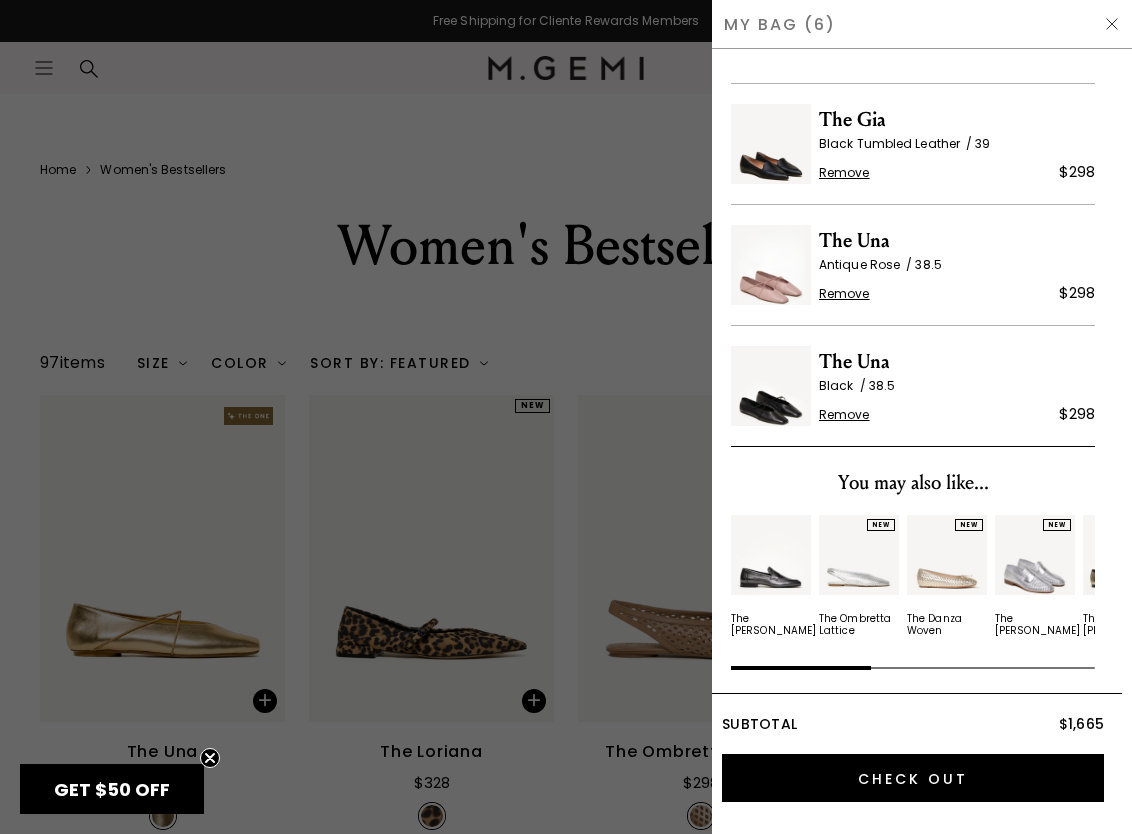 click at bounding box center [566, 417] 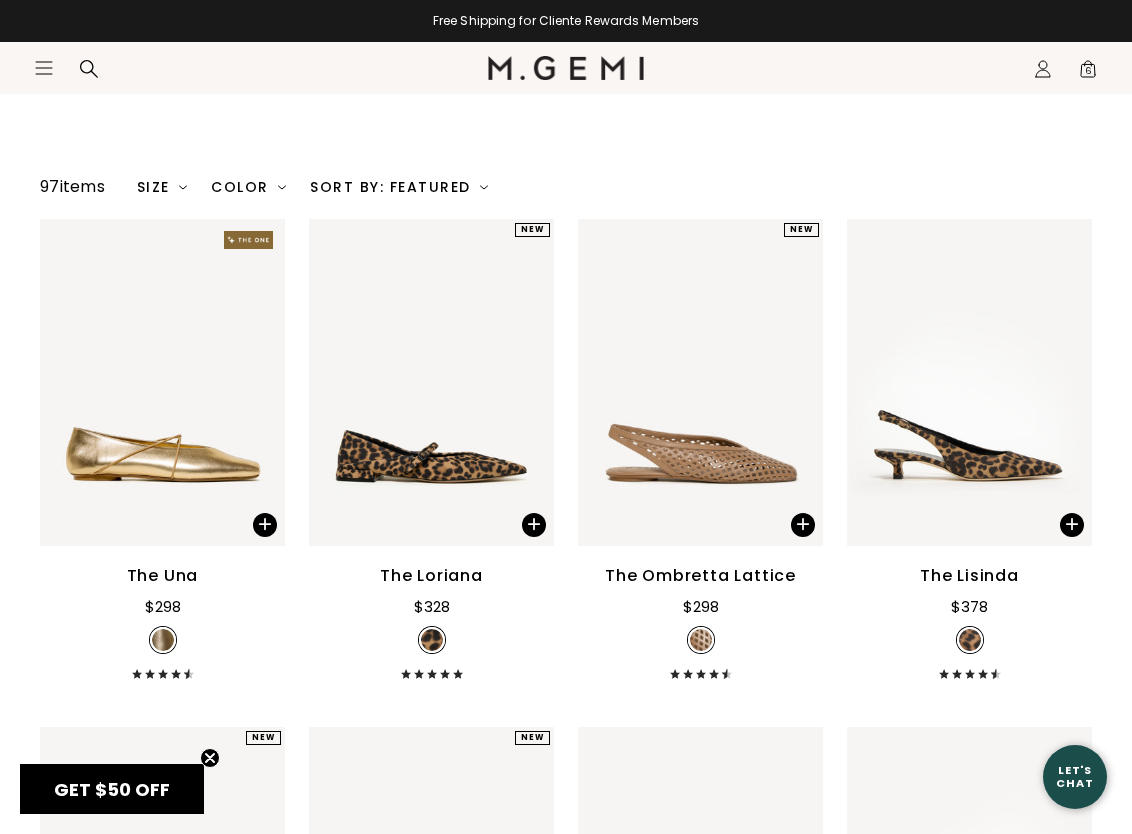 scroll, scrollTop: 200, scrollLeft: 0, axis: vertical 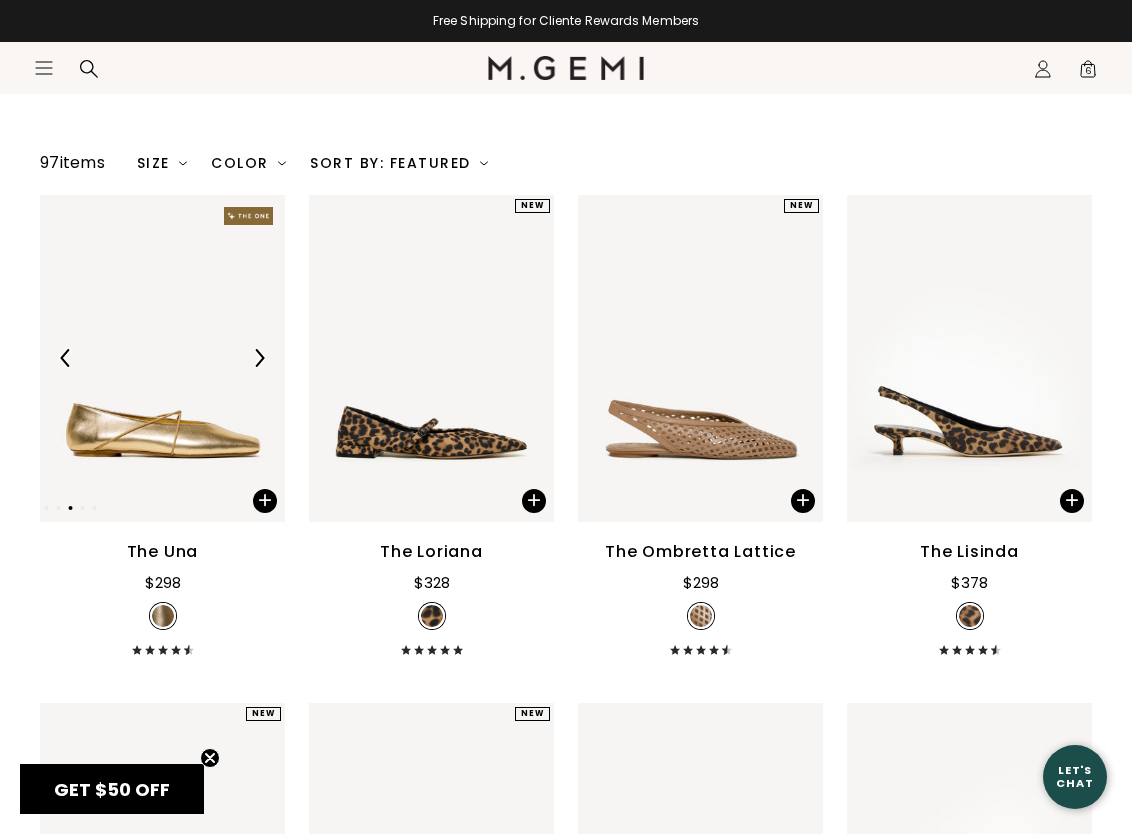 click at bounding box center [162, 358] 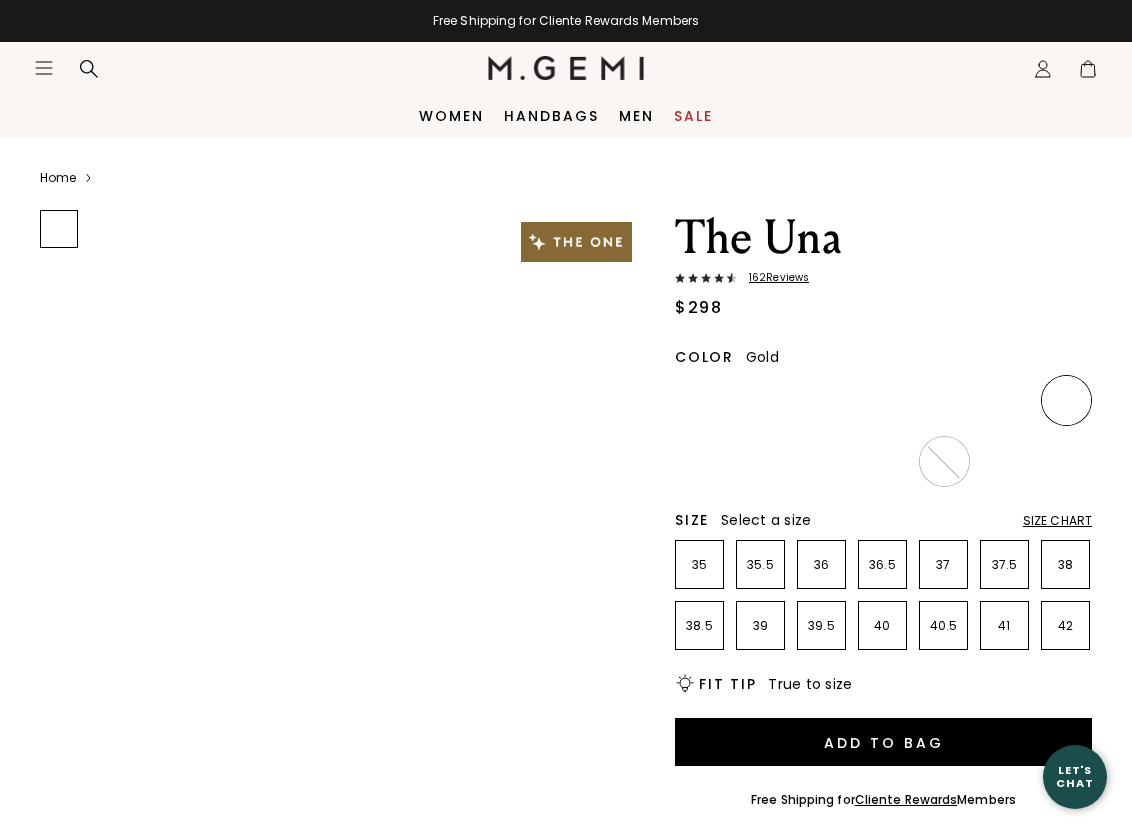 scroll, scrollTop: 0, scrollLeft: 0, axis: both 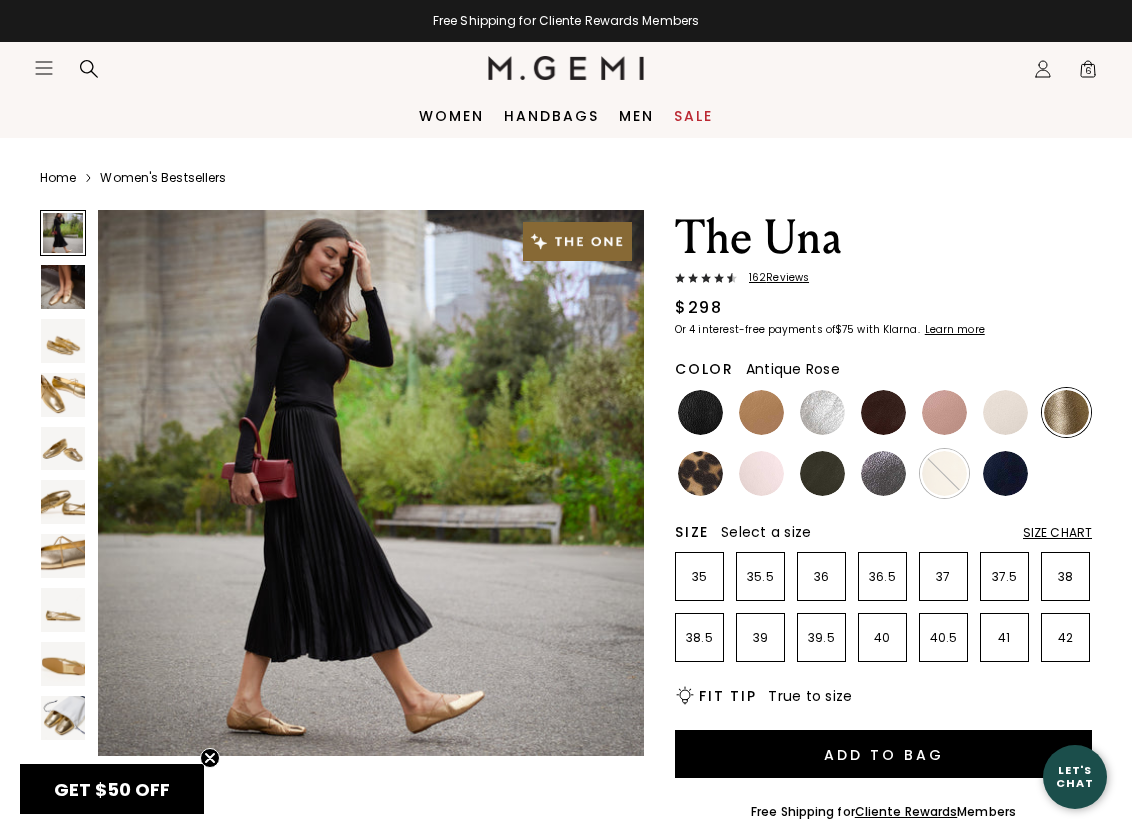 click at bounding box center (944, 412) 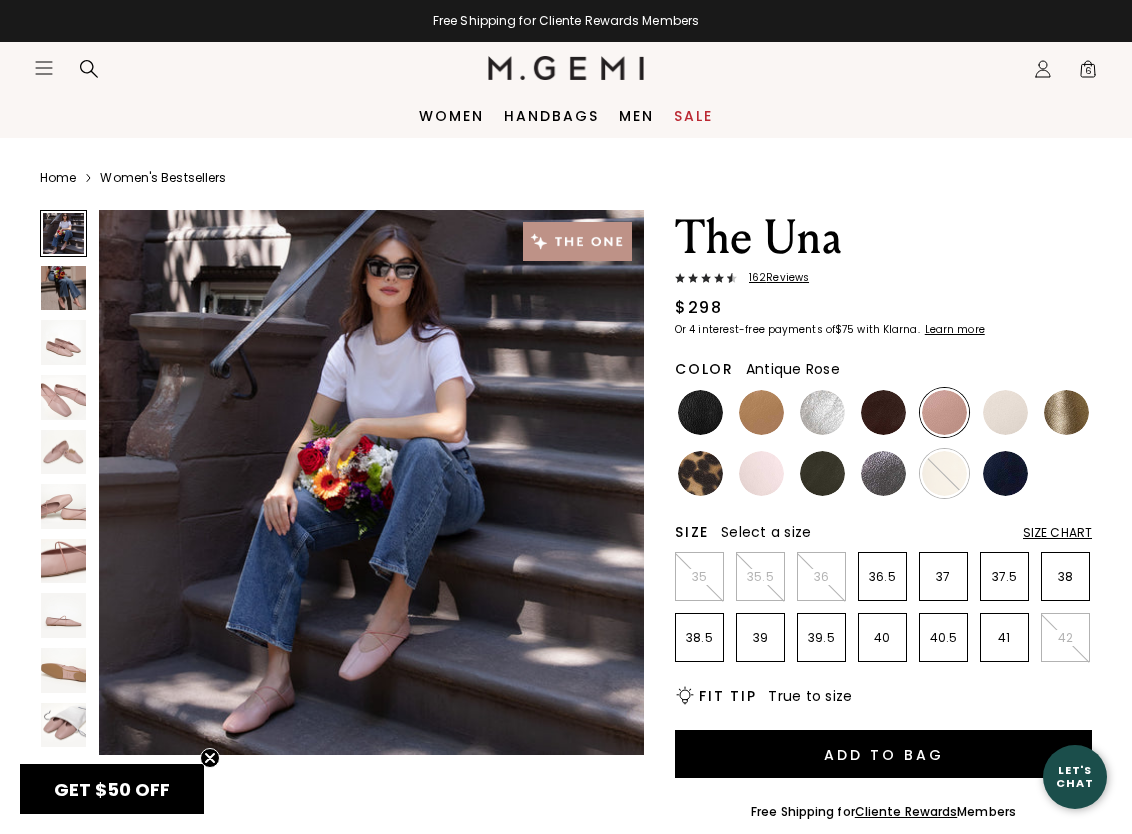 scroll, scrollTop: 0, scrollLeft: 0, axis: both 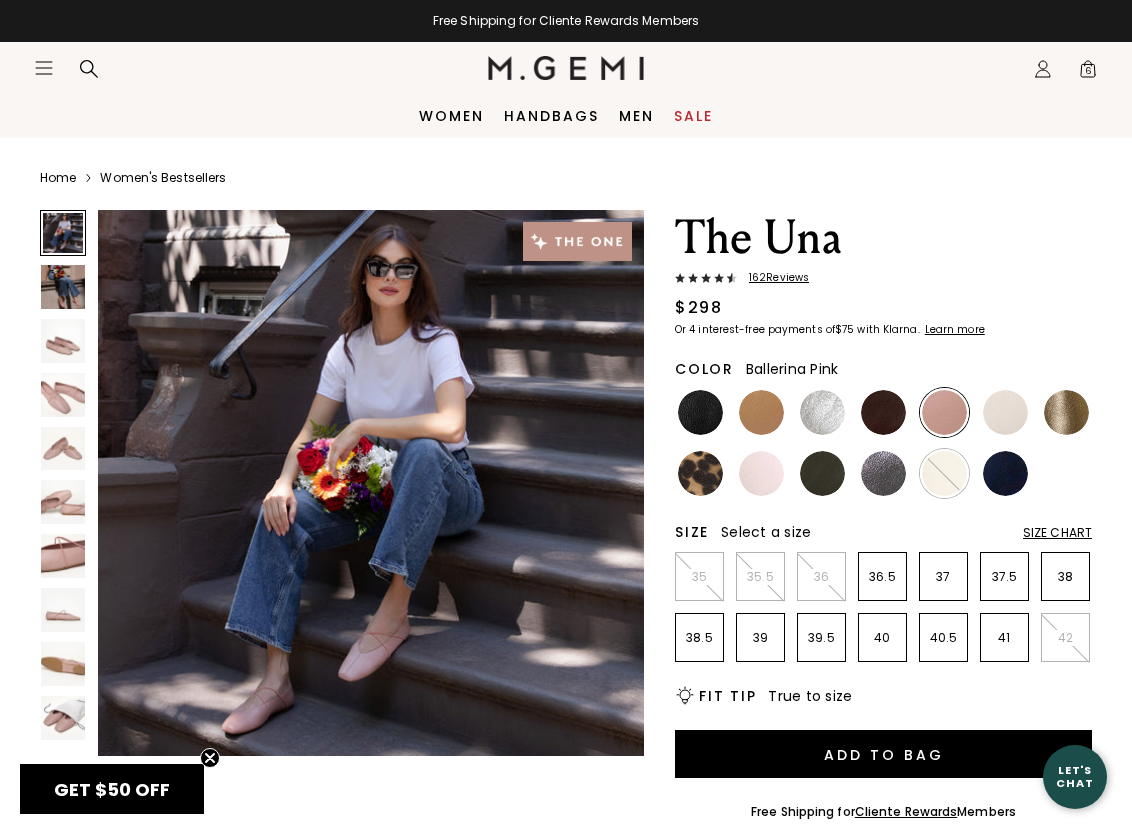 click at bounding box center (761, 473) 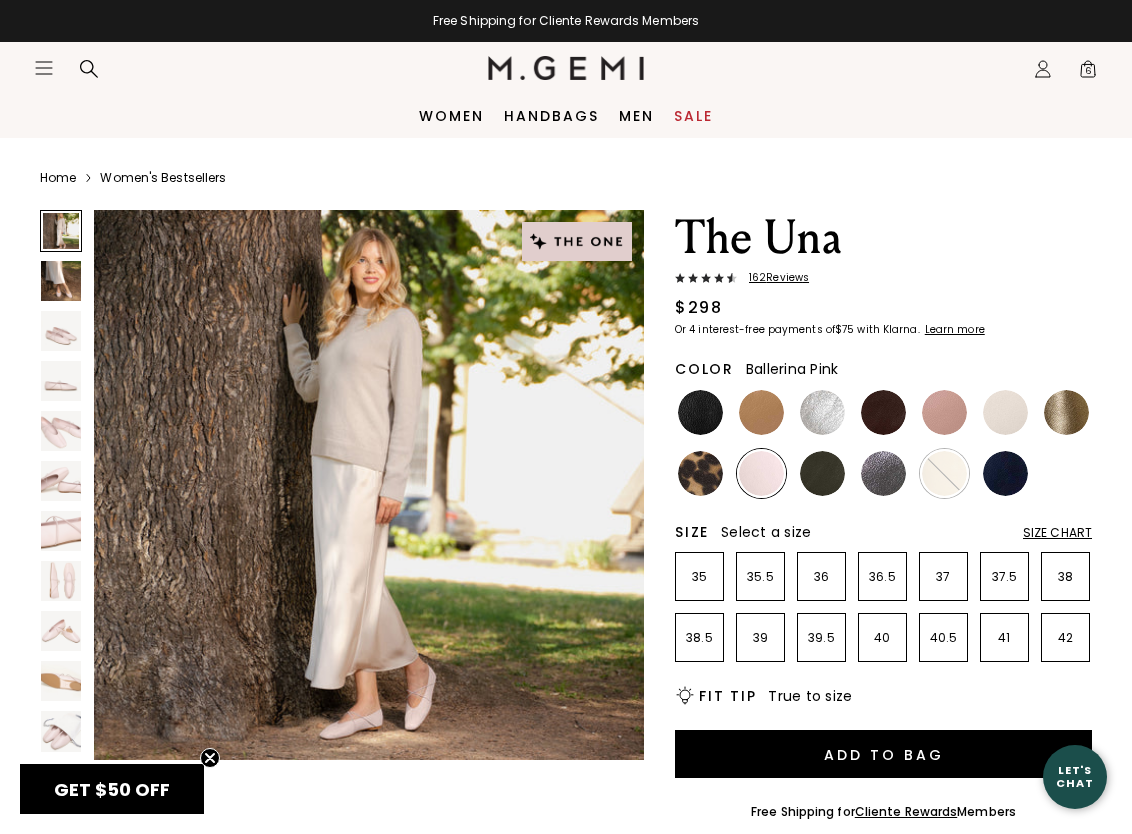 scroll, scrollTop: 0, scrollLeft: 0, axis: both 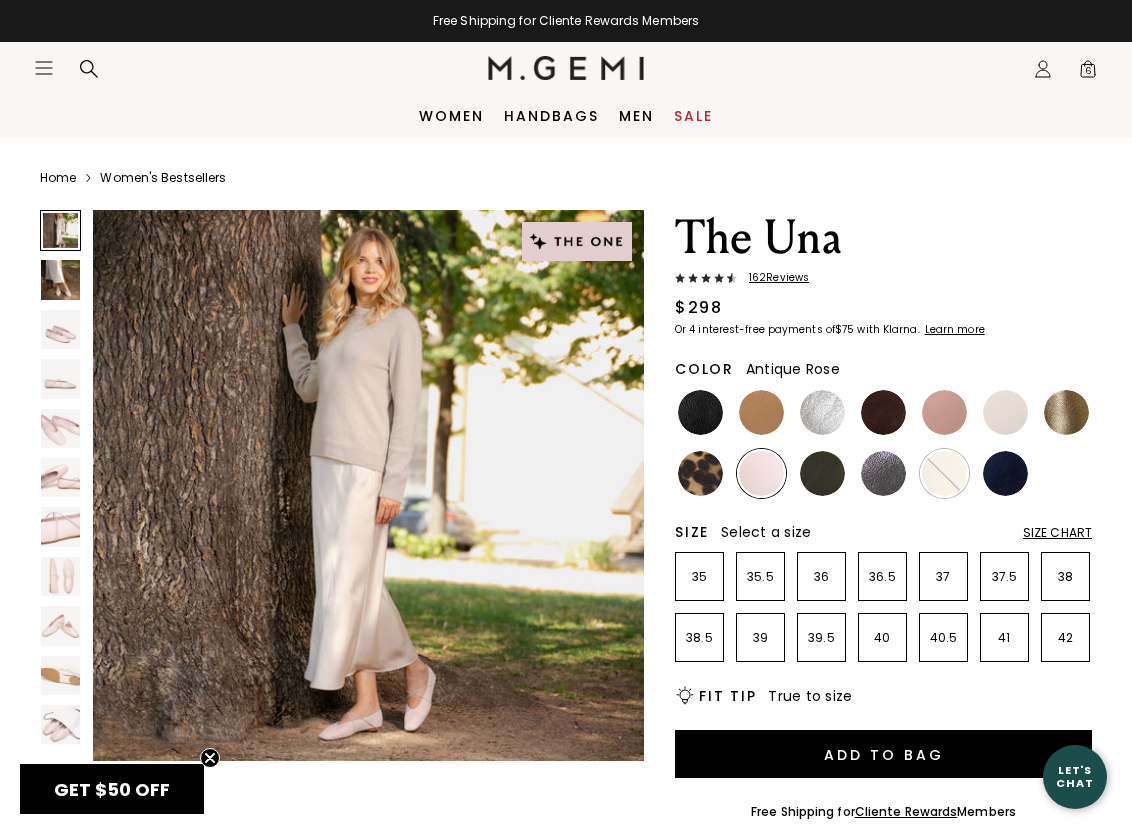 click at bounding box center [944, 412] 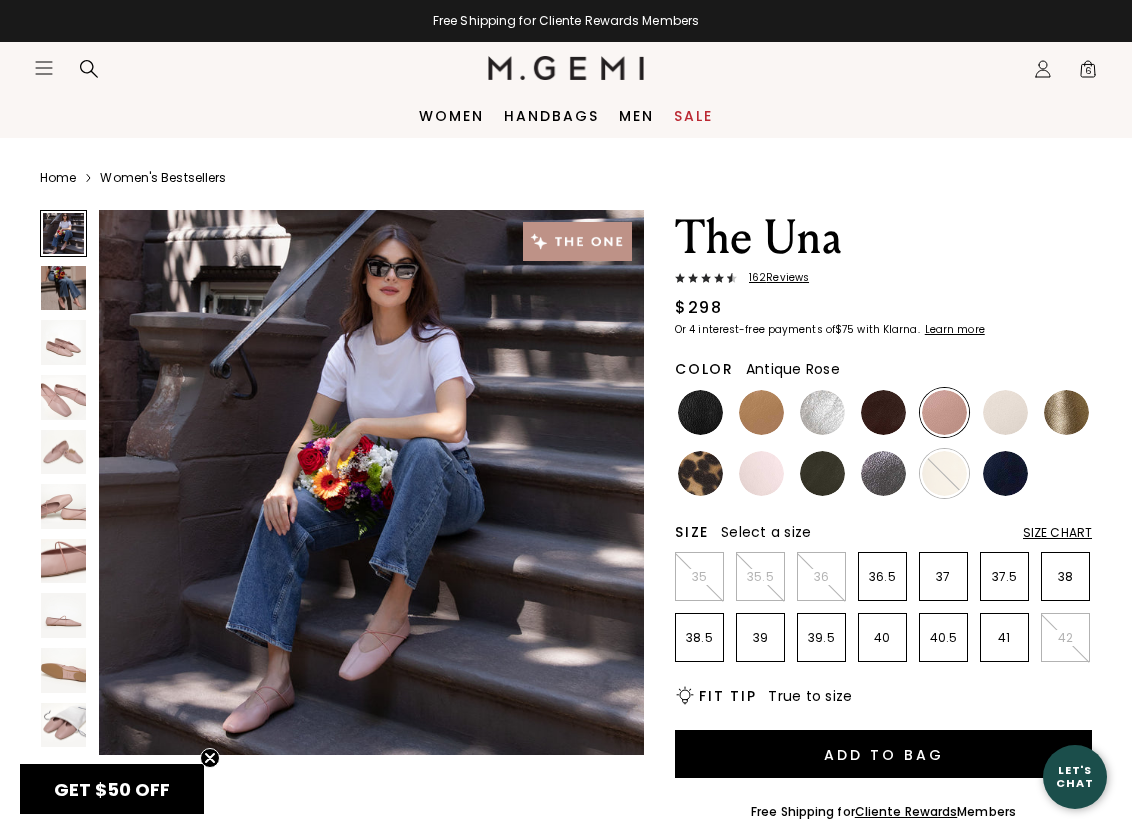 scroll, scrollTop: 0, scrollLeft: 0, axis: both 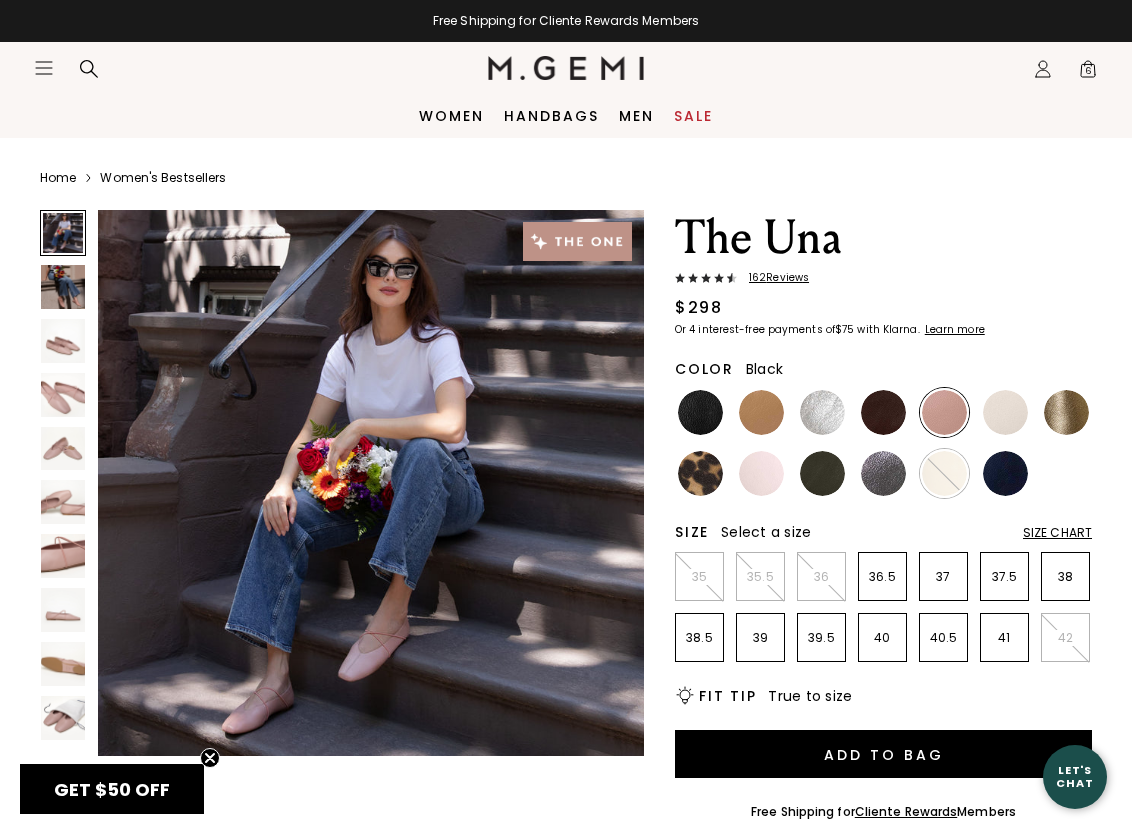 click at bounding box center [700, 412] 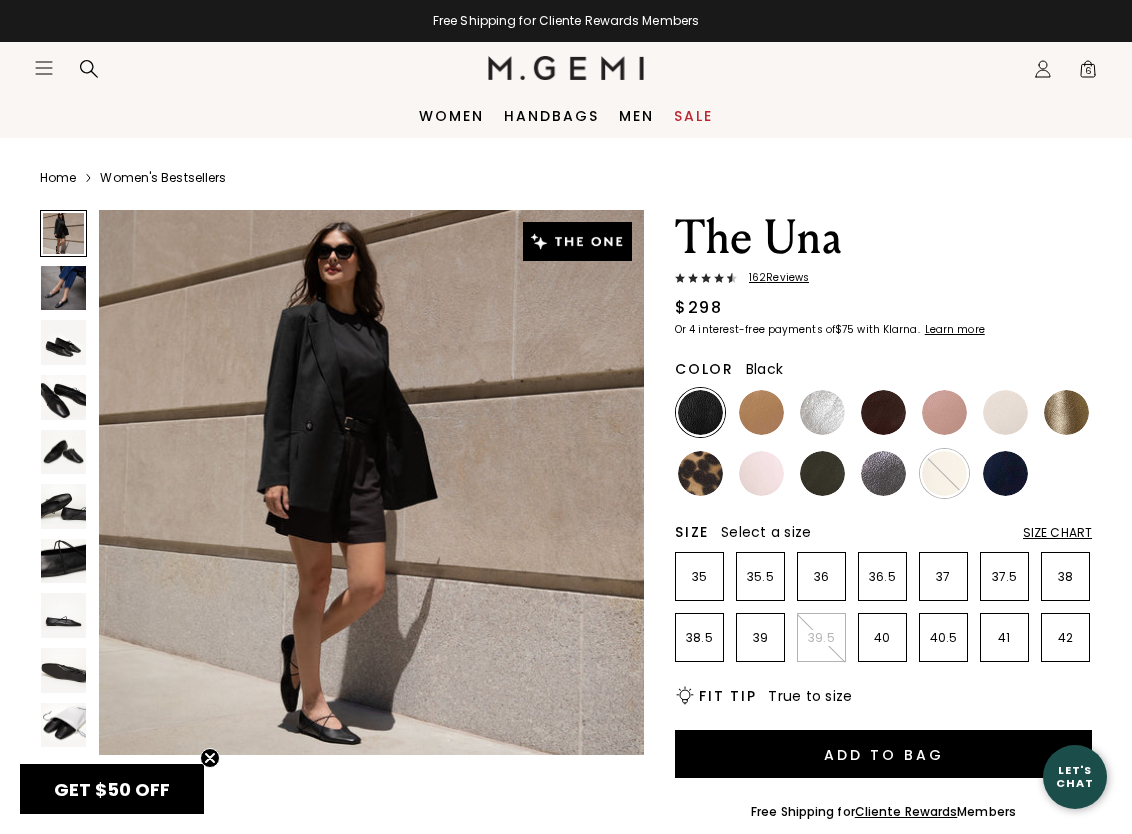 scroll, scrollTop: 0, scrollLeft: 0, axis: both 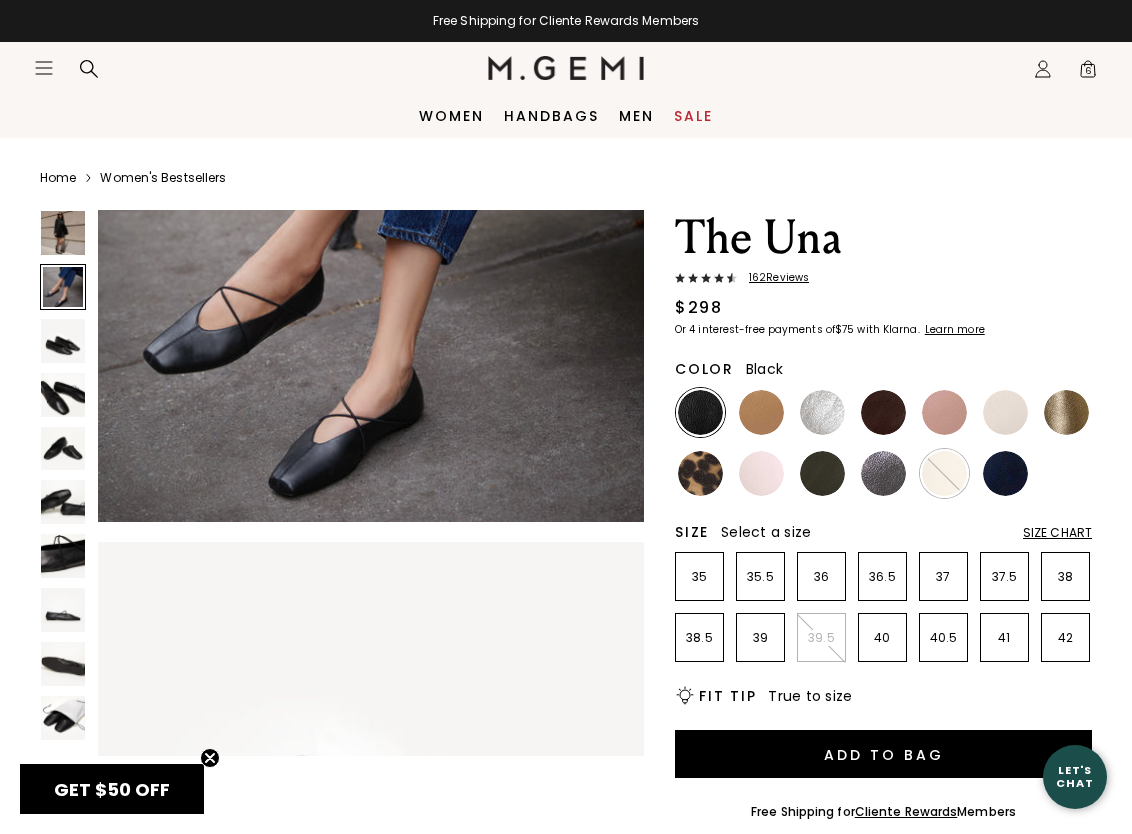 click on "6" at bounding box center [1088, 73] 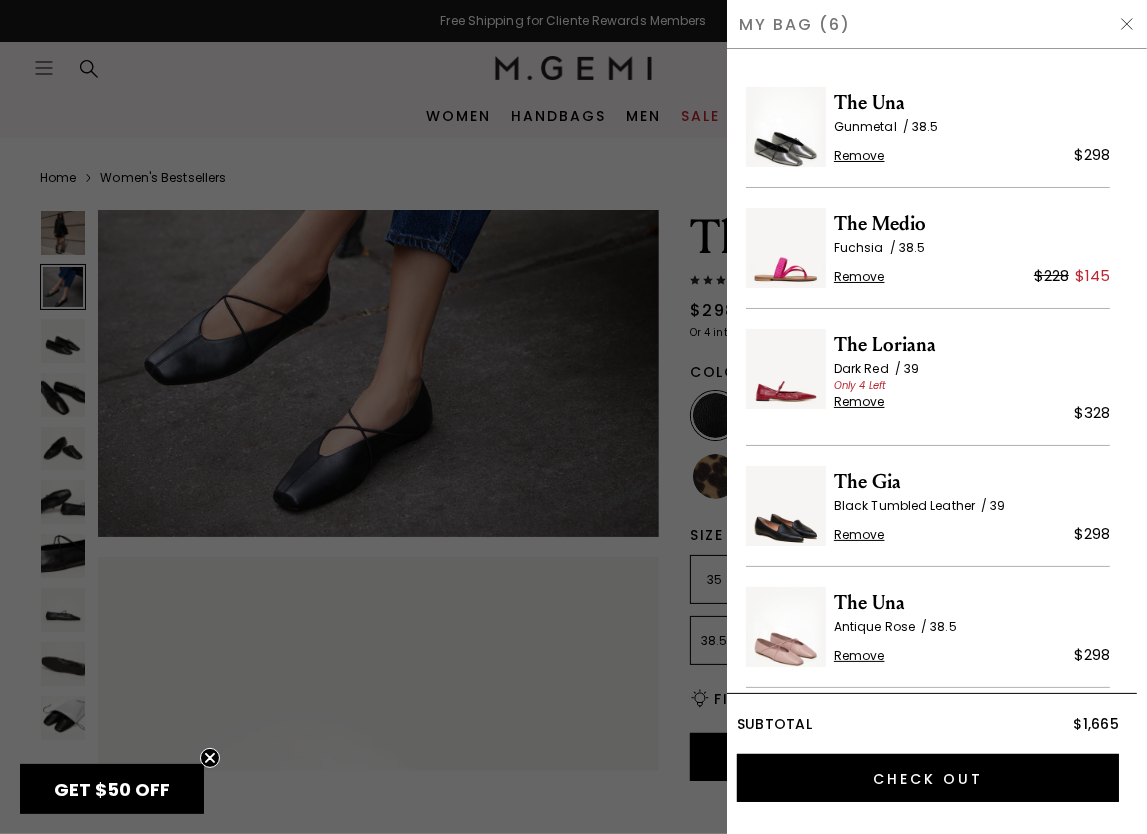 scroll, scrollTop: 813, scrollLeft: 0, axis: vertical 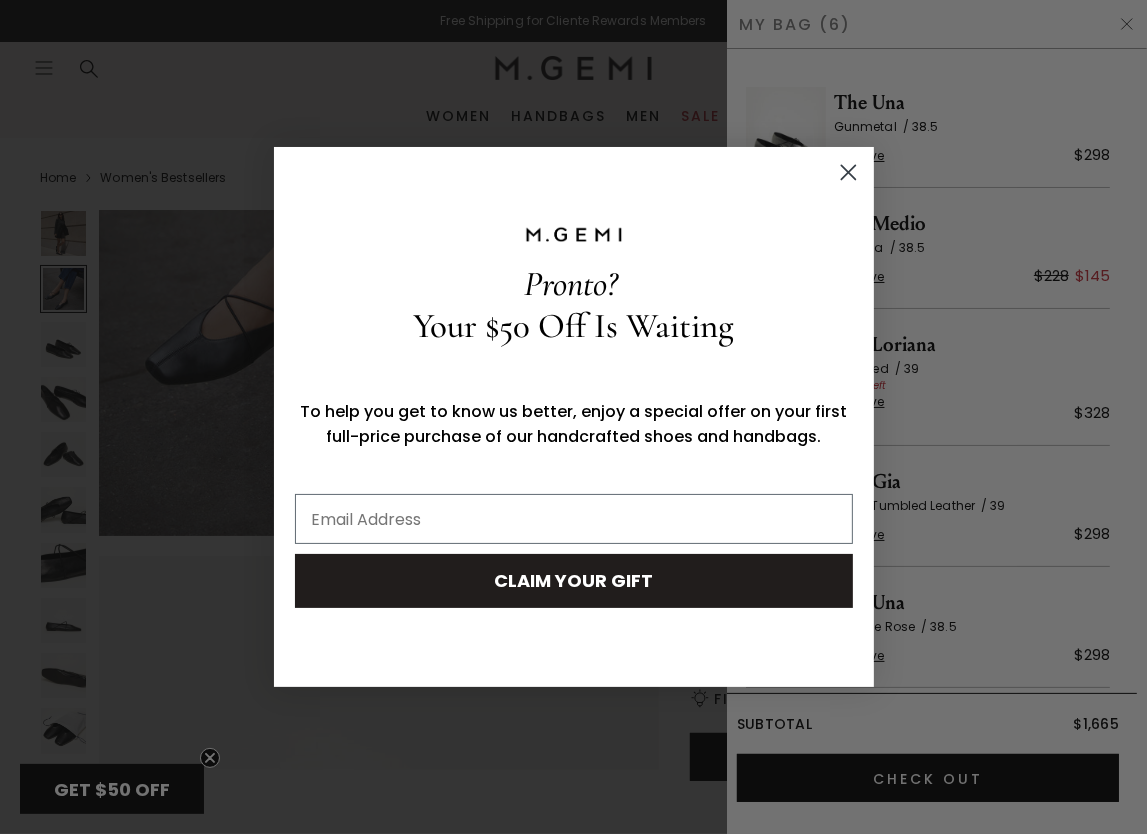 click 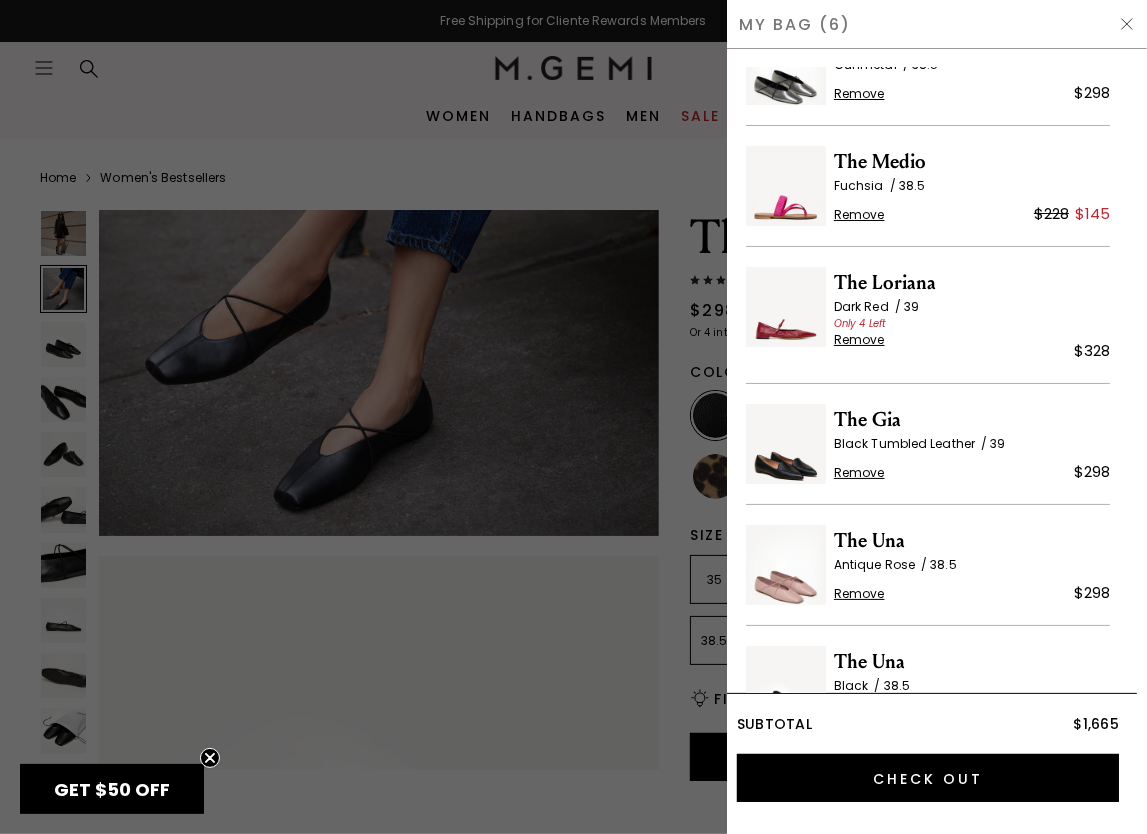 scroll, scrollTop: 0, scrollLeft: 0, axis: both 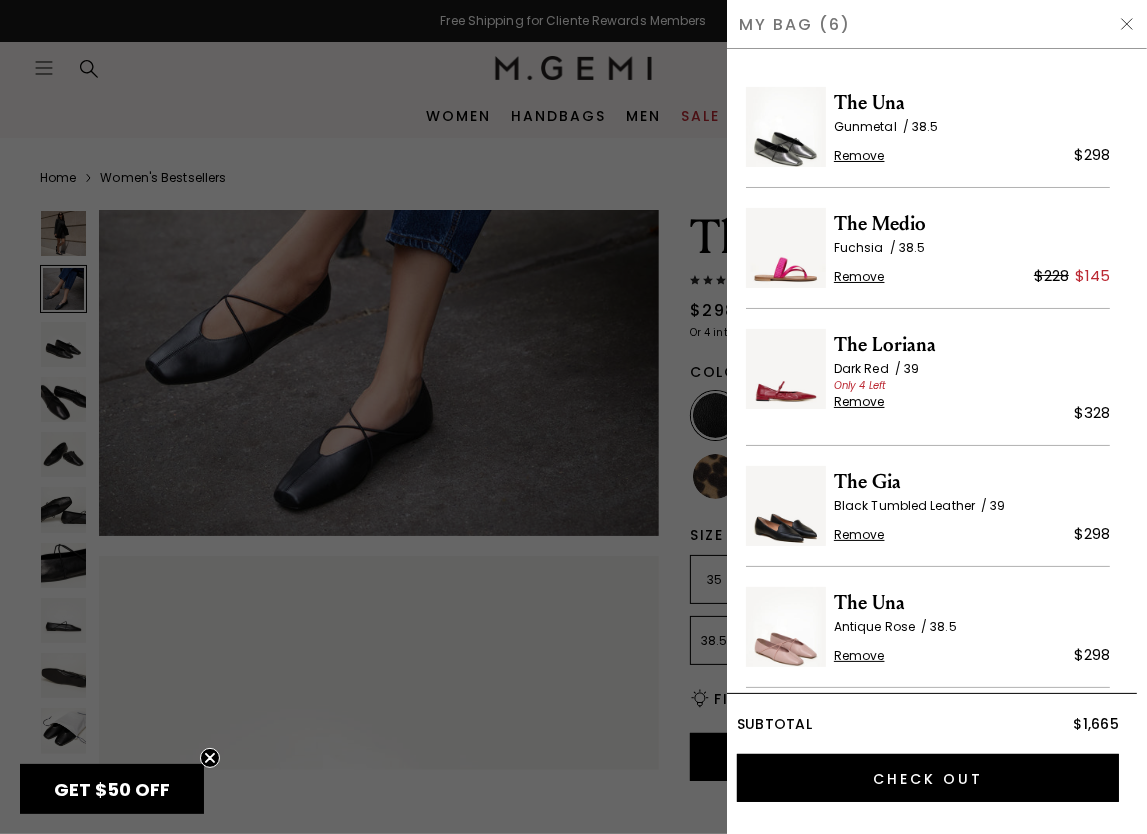 click on "Remove" at bounding box center (859, 156) 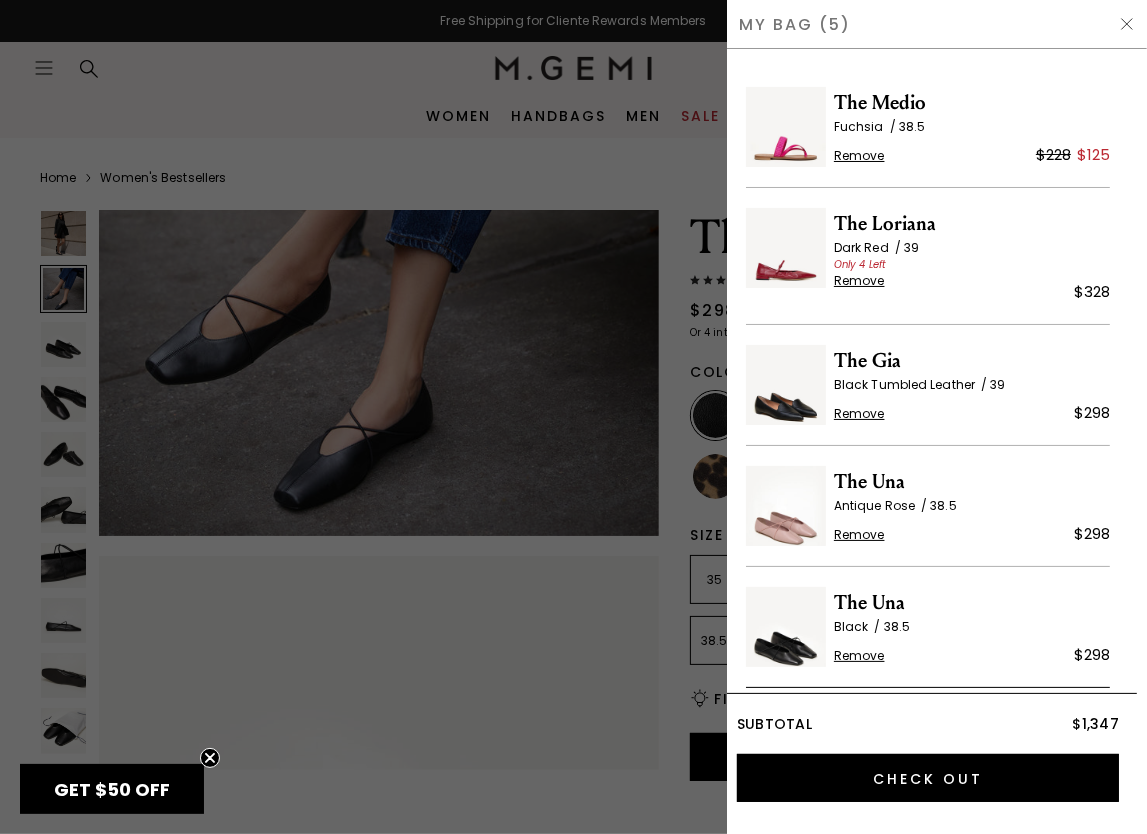 scroll, scrollTop: 0, scrollLeft: 0, axis: both 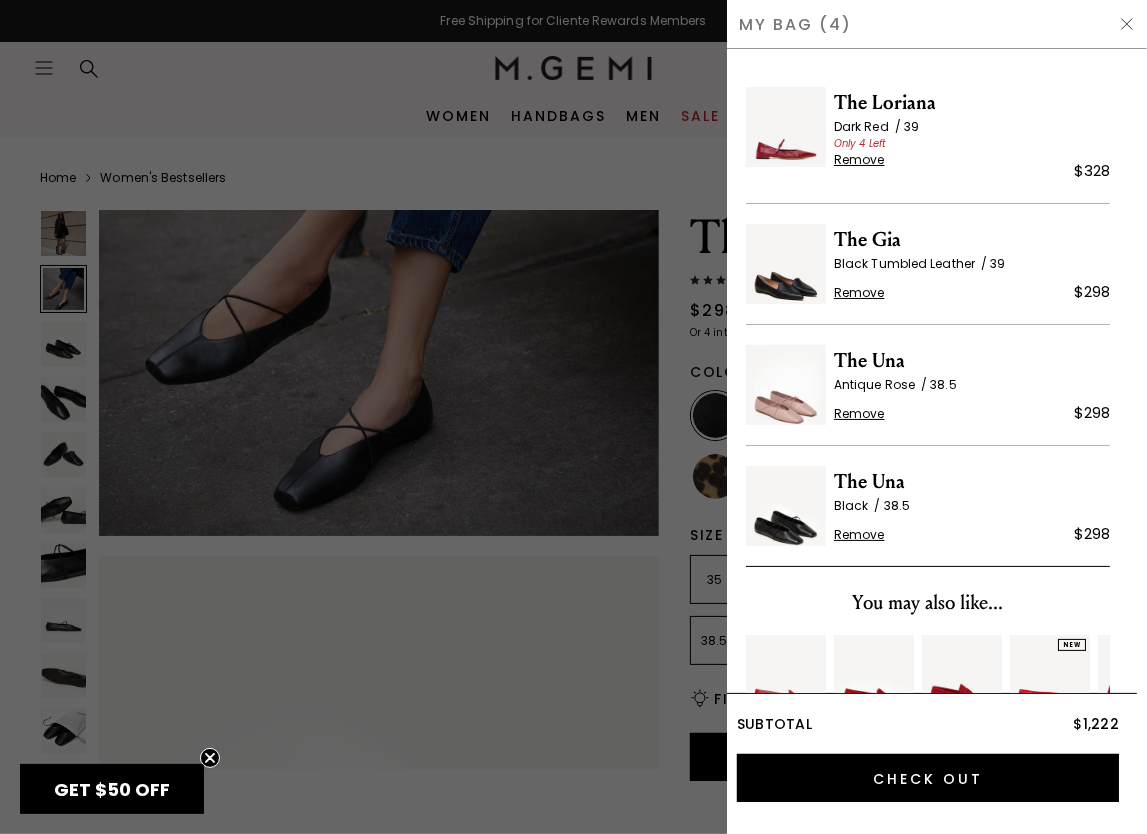 click on "Remove" at bounding box center [859, 160] 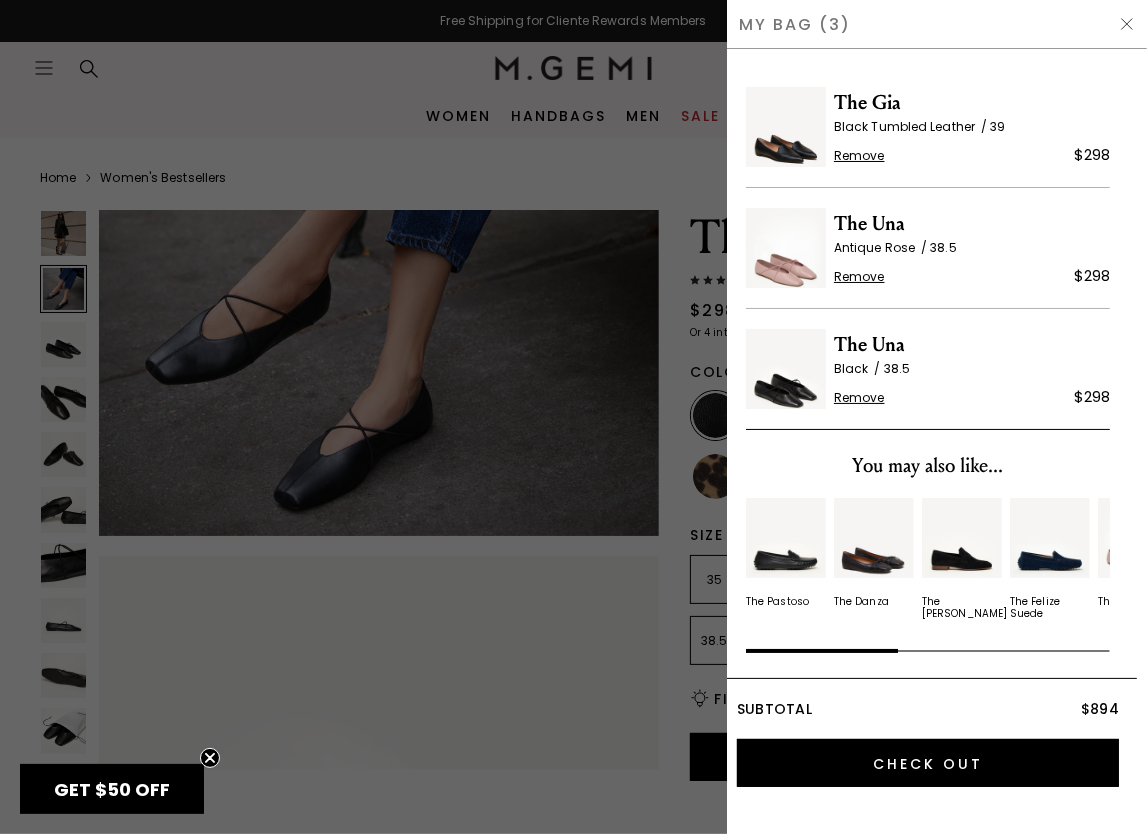 scroll, scrollTop: 0, scrollLeft: 0, axis: both 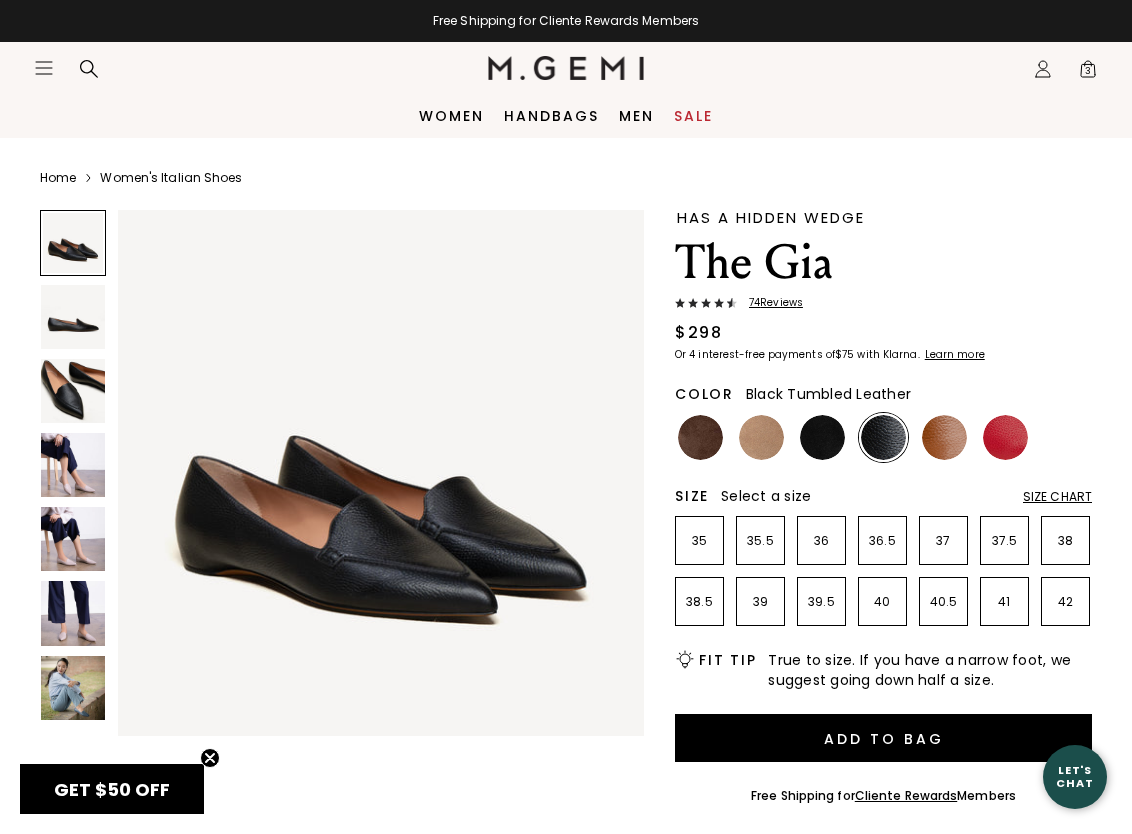 click at bounding box center [73, 539] 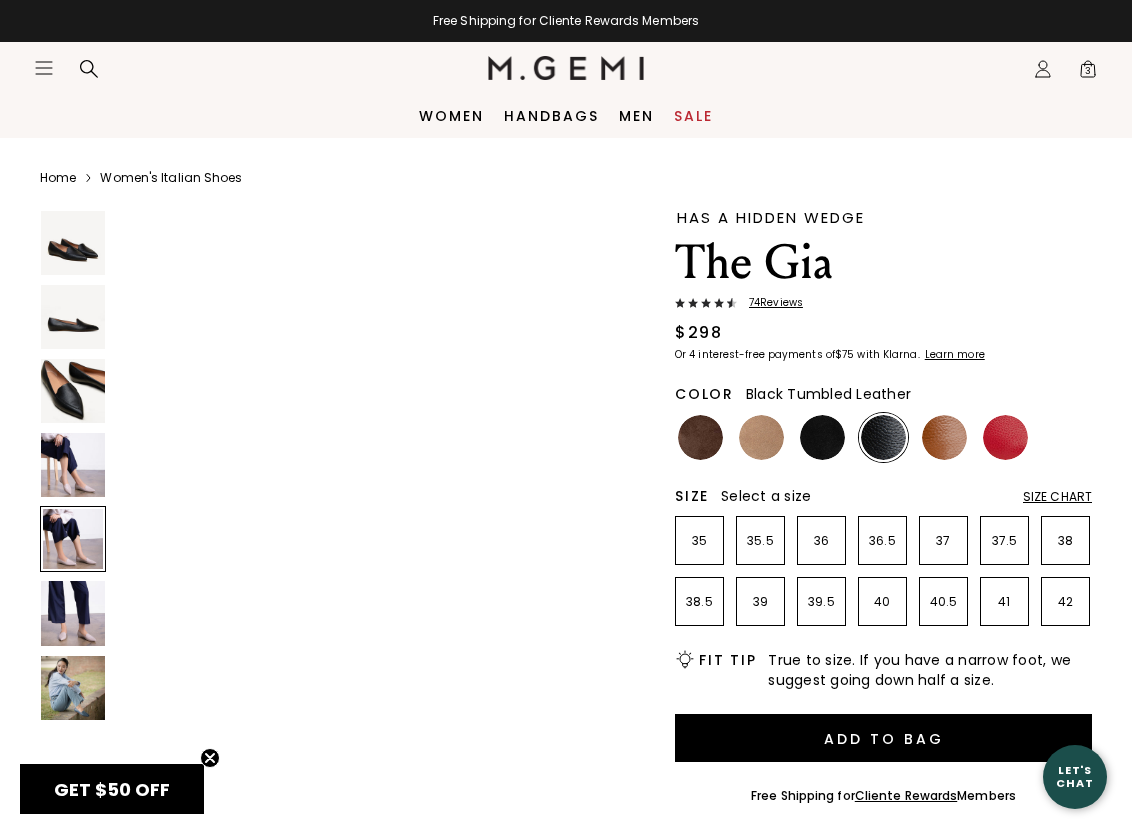scroll, scrollTop: 2123, scrollLeft: 0, axis: vertical 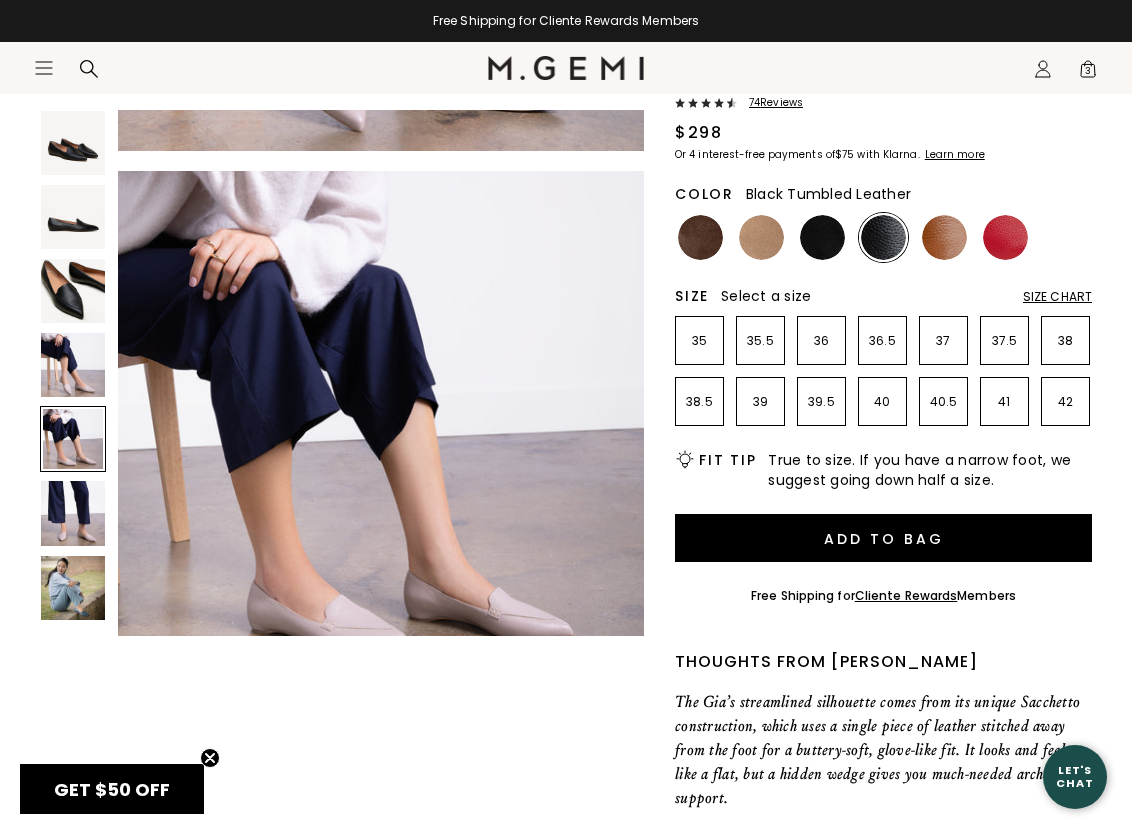 click at bounding box center [73, 588] 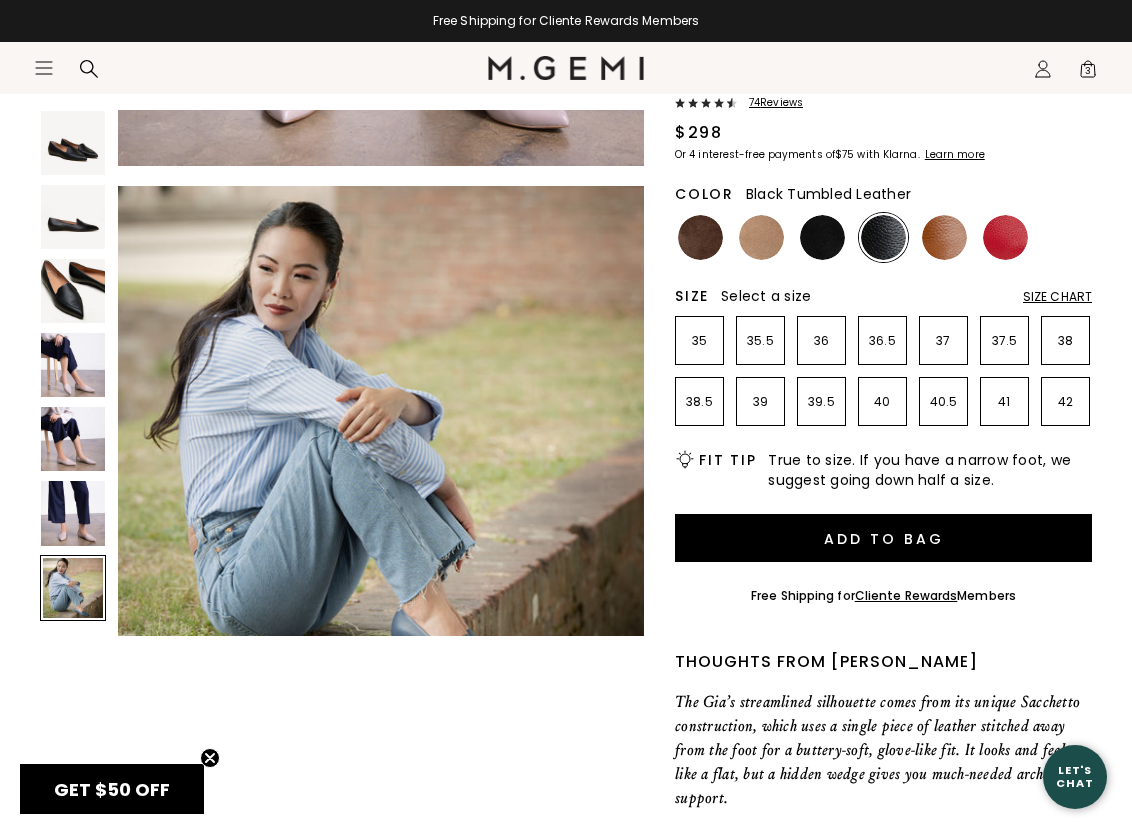 scroll, scrollTop: 3204, scrollLeft: 0, axis: vertical 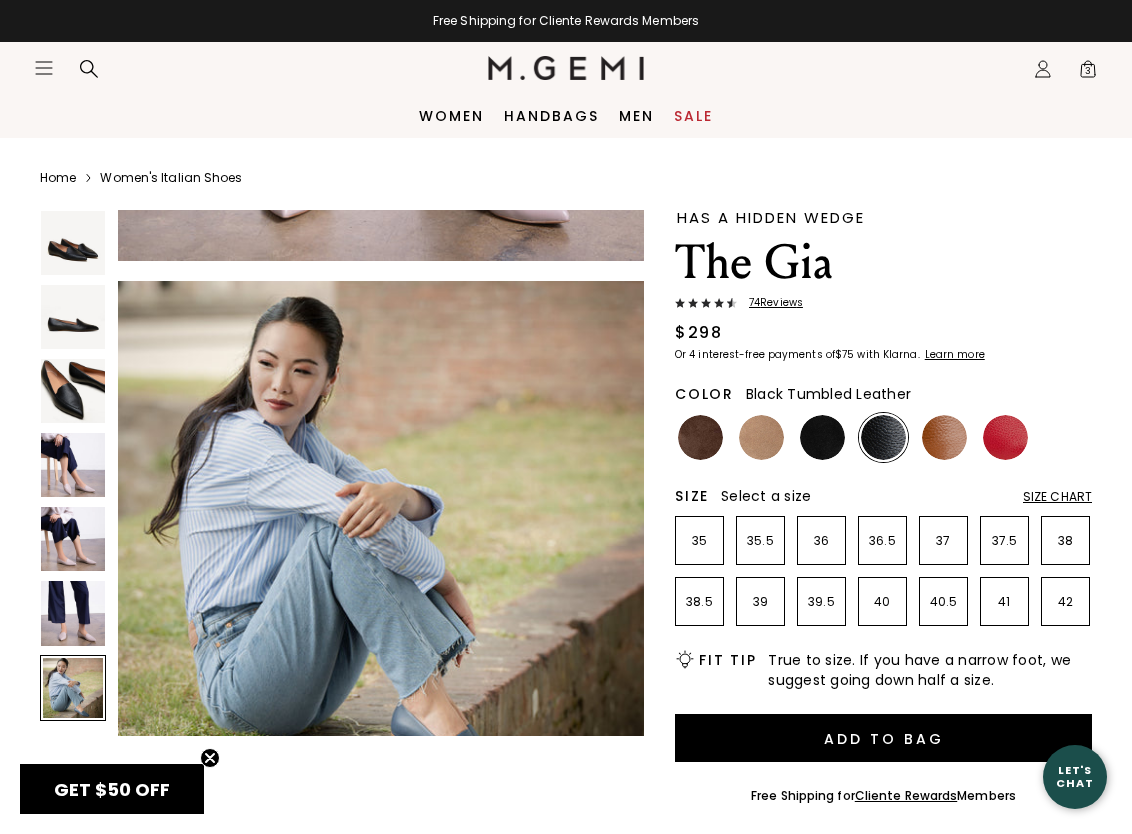 click on "74  Review s" at bounding box center (770, 303) 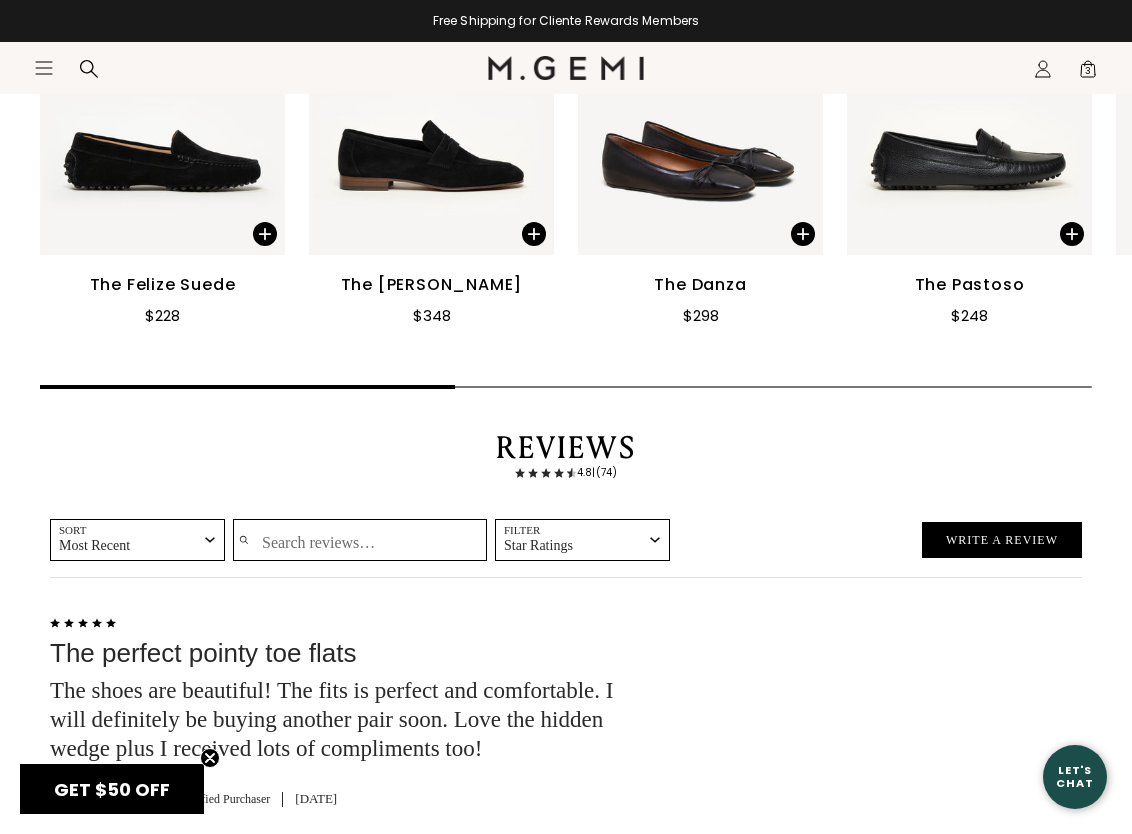 scroll, scrollTop: 3484, scrollLeft: 0, axis: vertical 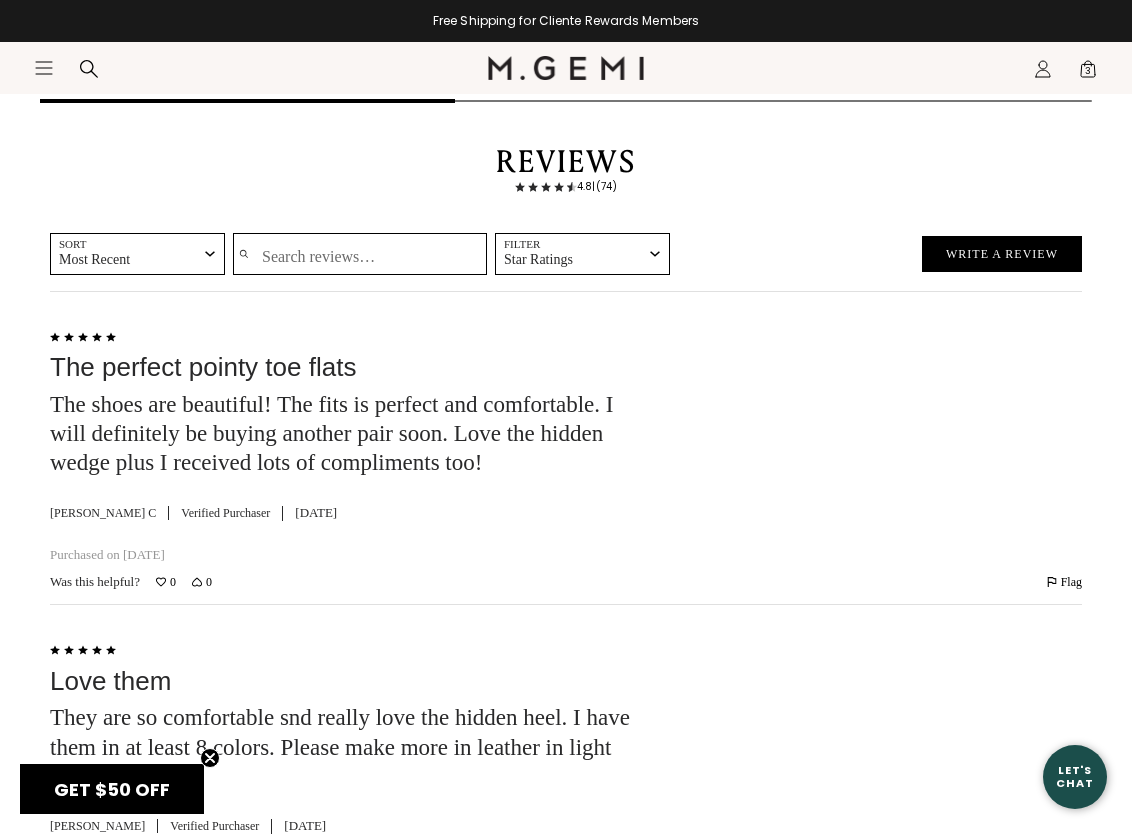 click on "Sort Most Recent check Most Recent Most Helpful Oldest Highest Rated Lowest Rated Search reviews… Filter Star Ratings  (61)  (9)  (4)  (0)  (0) Write a Review" at bounding box center (566, 256) 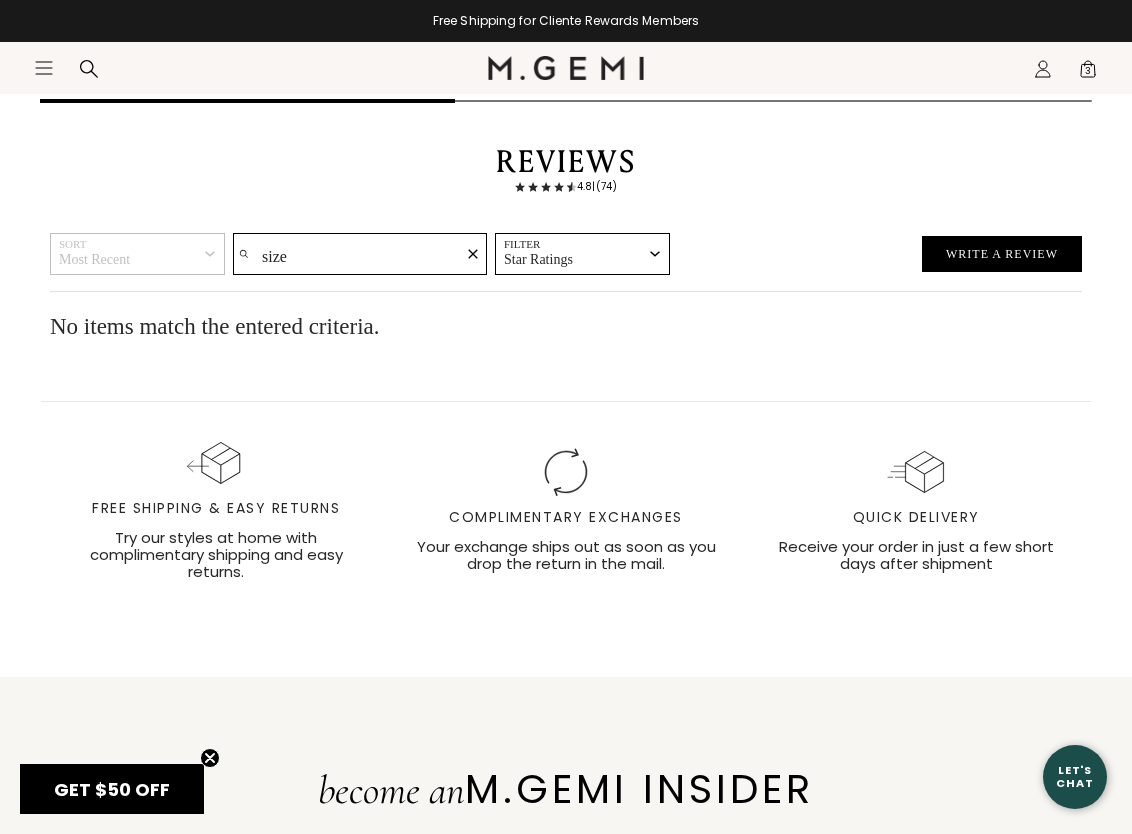 type on "size" 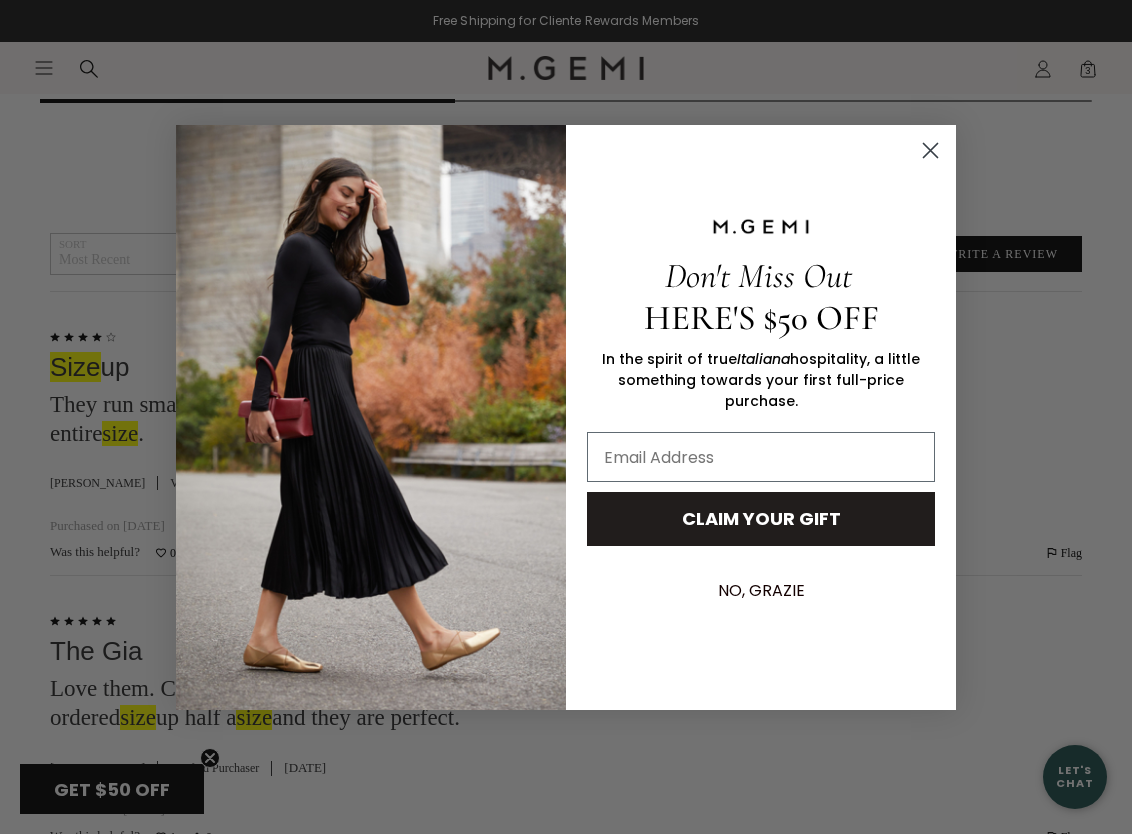click 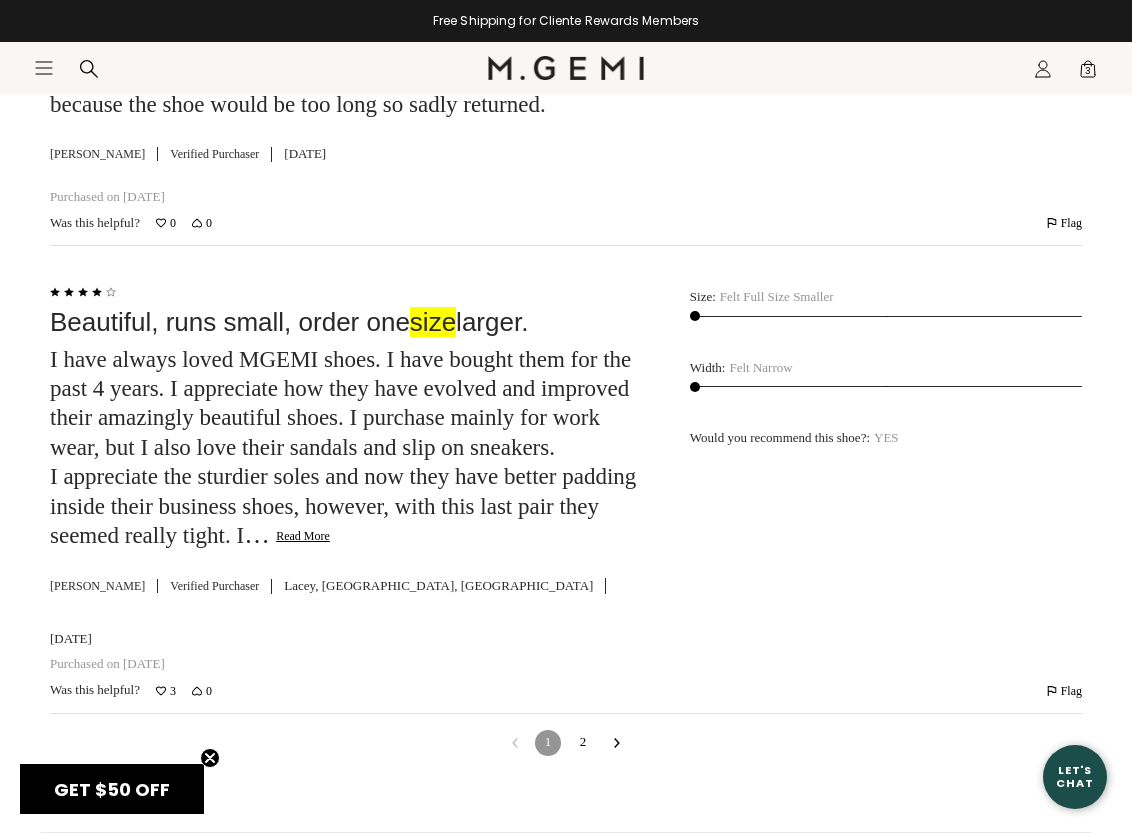 scroll, scrollTop: 6684, scrollLeft: 0, axis: vertical 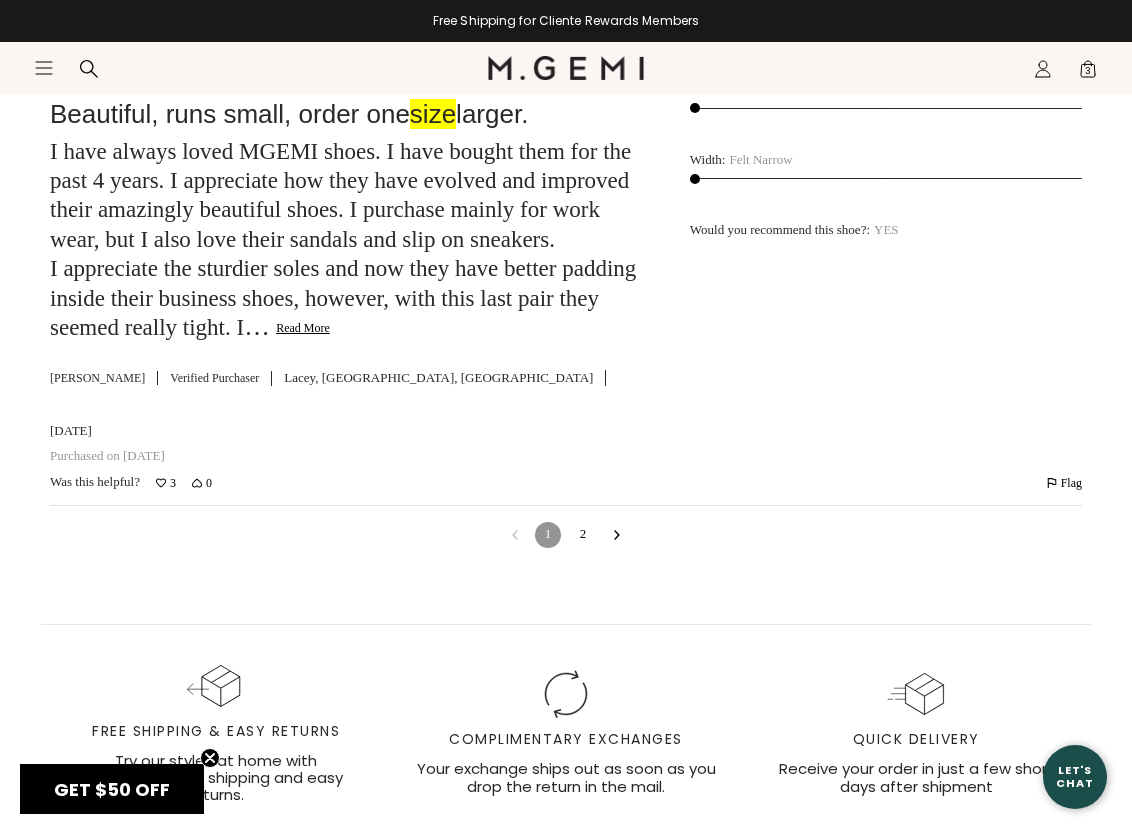 click on "Read More" 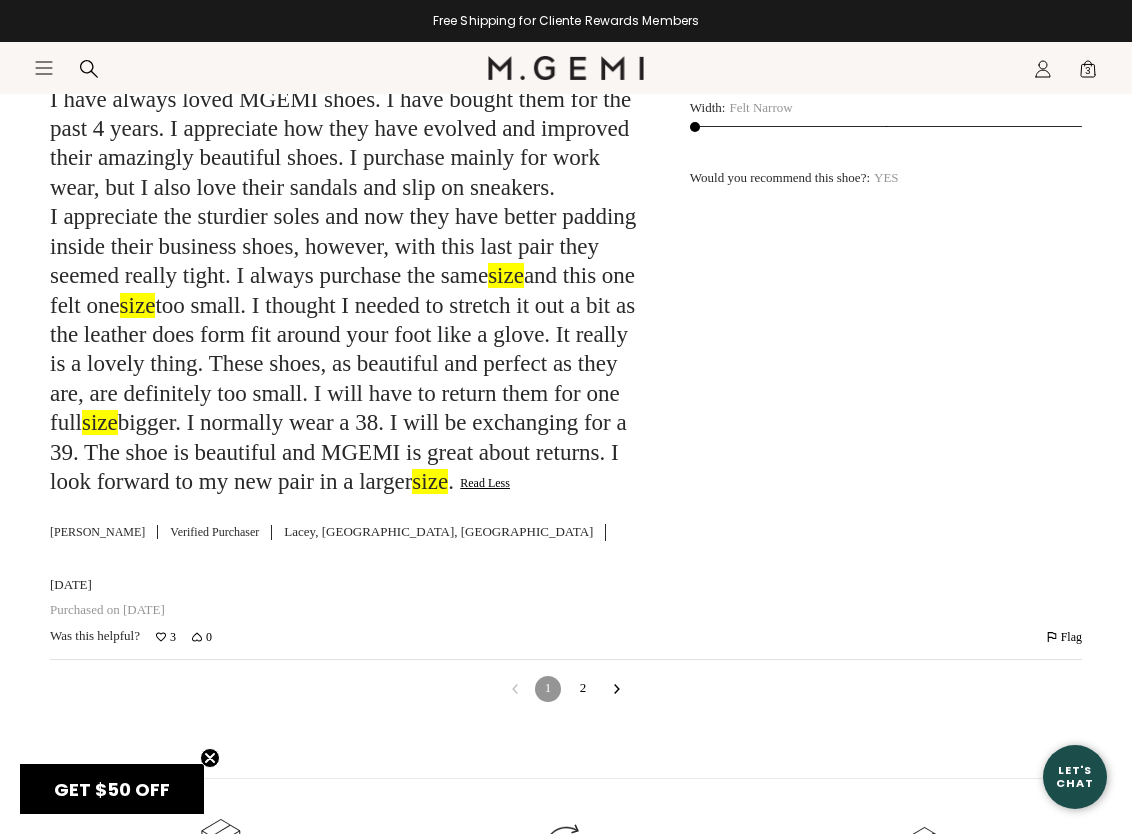 scroll, scrollTop: 6784, scrollLeft: 0, axis: vertical 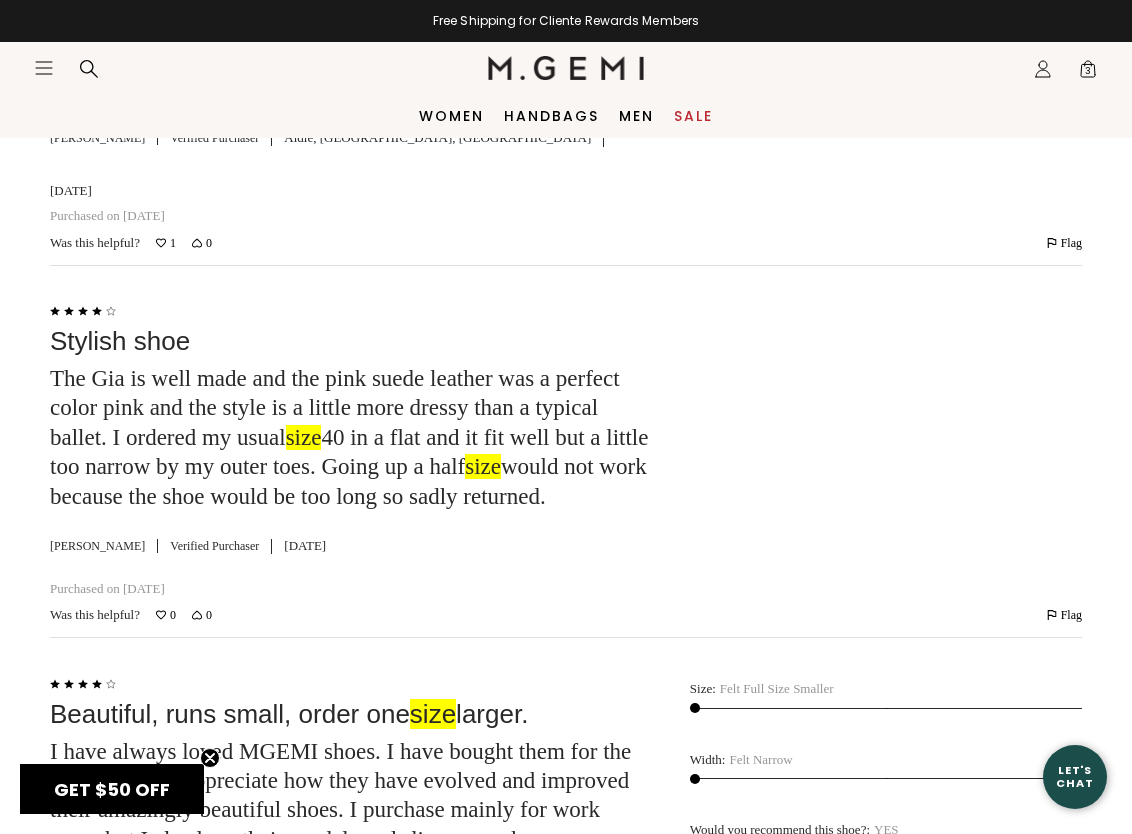 click on "Reviews   4.8  |  (74)
1-10 of 16 Reviews 1 to 10 of 16 Reviews Sort Most Recent check Most Recent Most Helpful Oldest Highest Rated Lowest Rated Search reviews… size Filter Star Ratings  (61)  (9)  (4)  (0)  (0) Write a Review Clear All Rated 4 out of 5 Size  up They run small due to the shape of the top. I would  size  up by an entire  size .   Zehra H Verified Purchaser May 11, 2025 Purchased on Apr 27, 2025 Was this helpful? 0 0 Flag Review by Zehra H has been flagged Flag Rated 5 out of 5 The Gia Love them. Comfortable, good quality and good looking shoes. I ordered  size  up half a  size  and they are perfect.   Linda C Verified Purchaser Feb 2, 2025 Purchased on Jan 18, 2025 Was this helpful? 1 0 Flag Review by Linda C has been flagged Flag Rated 5 out of 5 Excellent! Beautiful shoes. Love the deep rich red color. Comfortable out of the box in my usual  size .   Rhonda C Verified Purchaser Mar 15, 2022 Purchased on Mar 2, 2022 Size : Felt True to Size Width : Felt True to Width : YES 0 0 Flag" at bounding box center [566, -421] 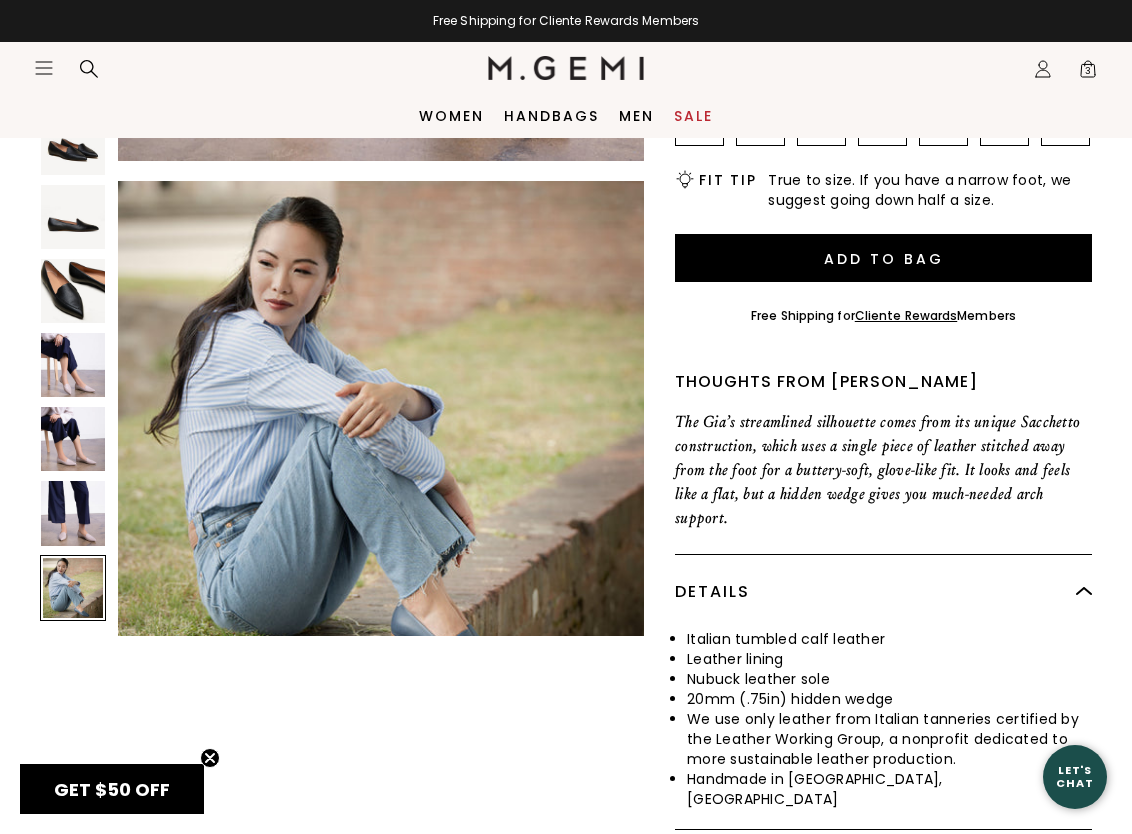 scroll, scrollTop: 0, scrollLeft: 0, axis: both 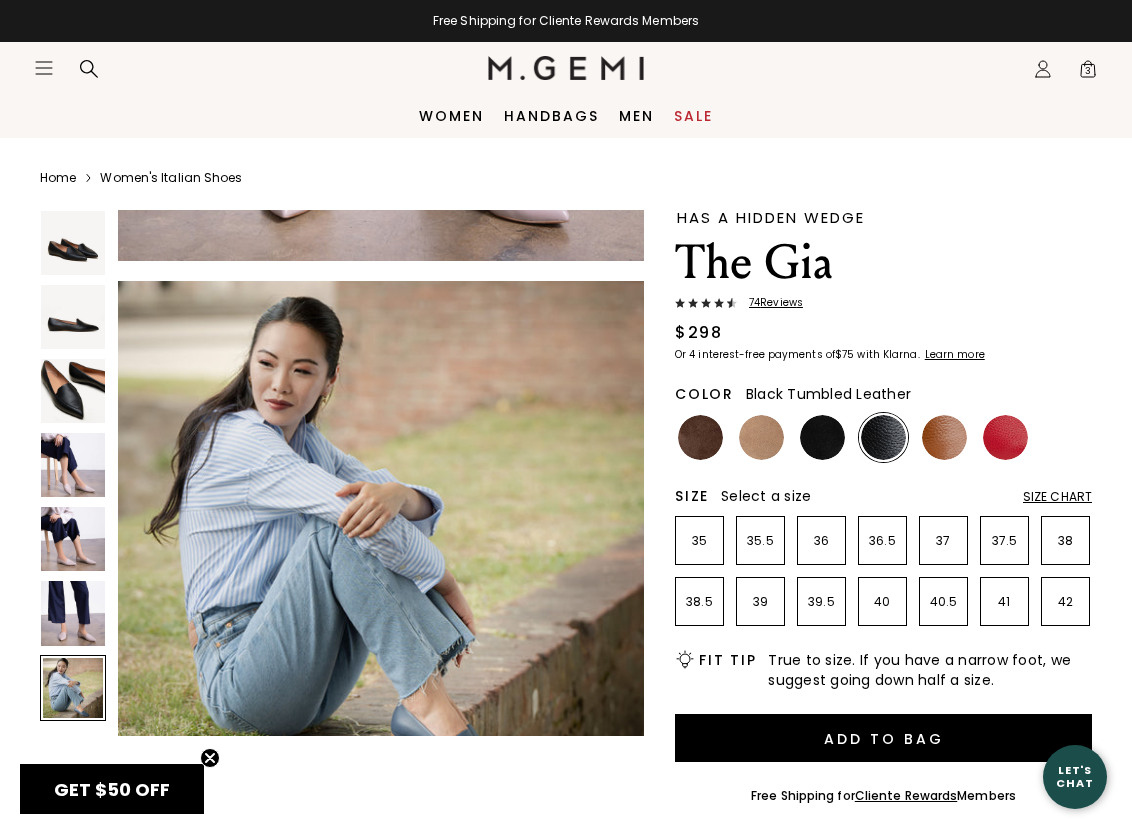 click at bounding box center [883, 437] 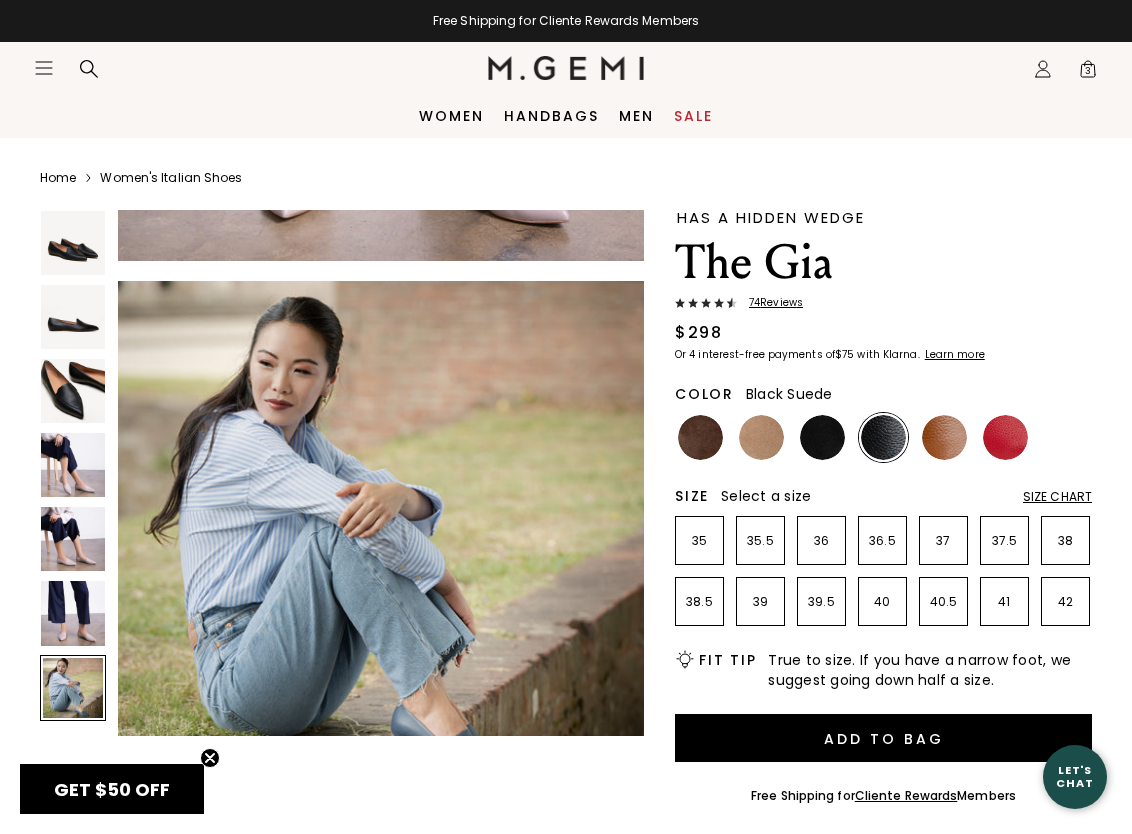 click at bounding box center (822, 437) 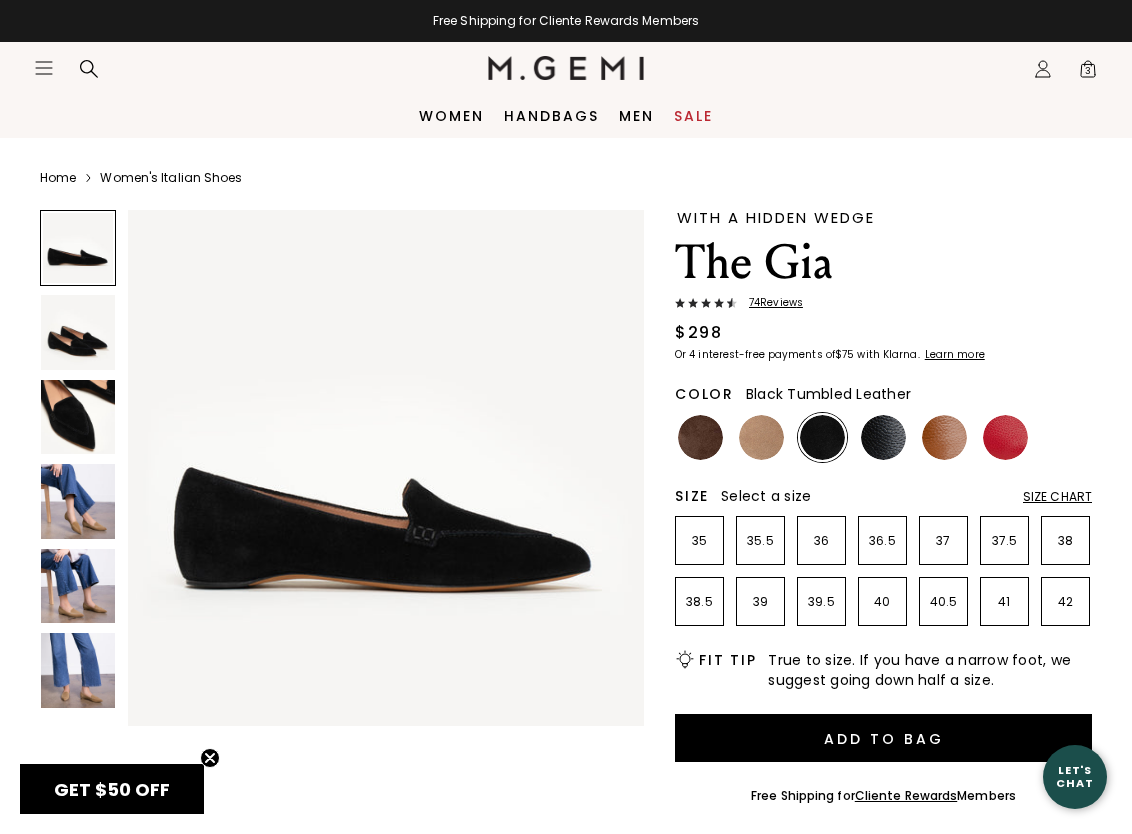 scroll, scrollTop: 0, scrollLeft: 0, axis: both 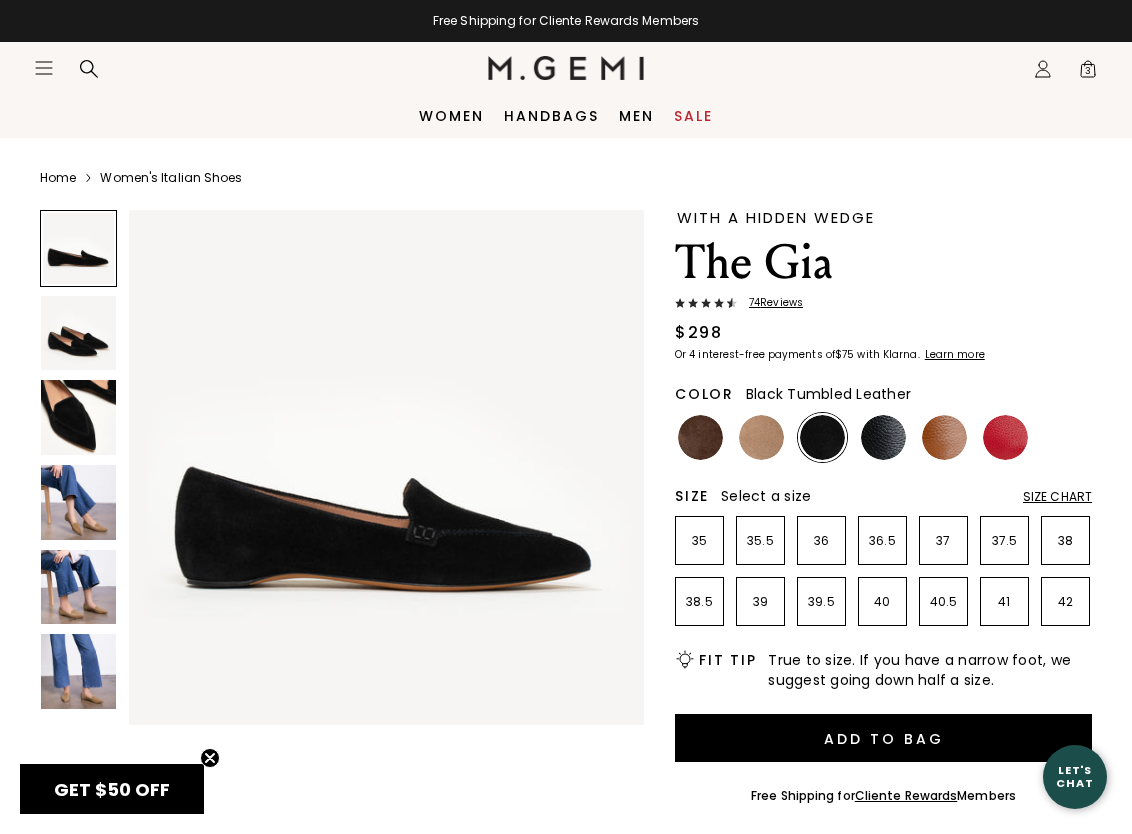 click at bounding box center (883, 437) 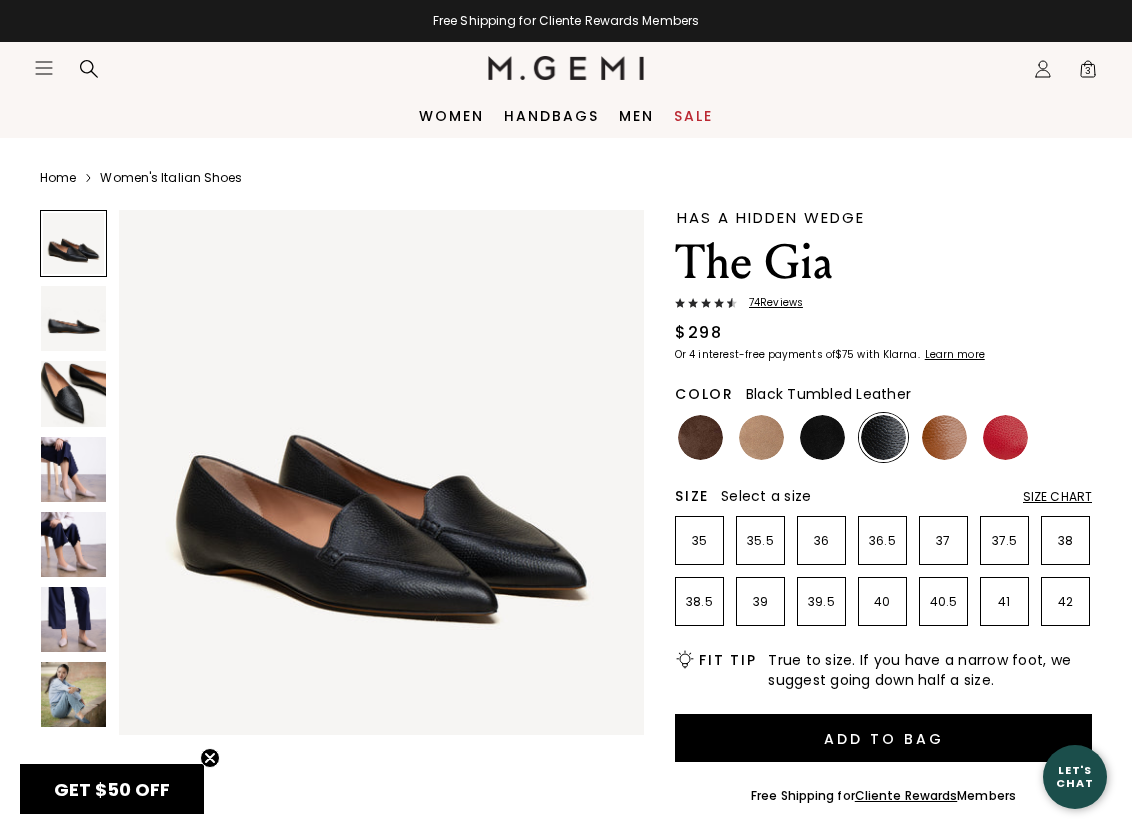scroll, scrollTop: 0, scrollLeft: 0, axis: both 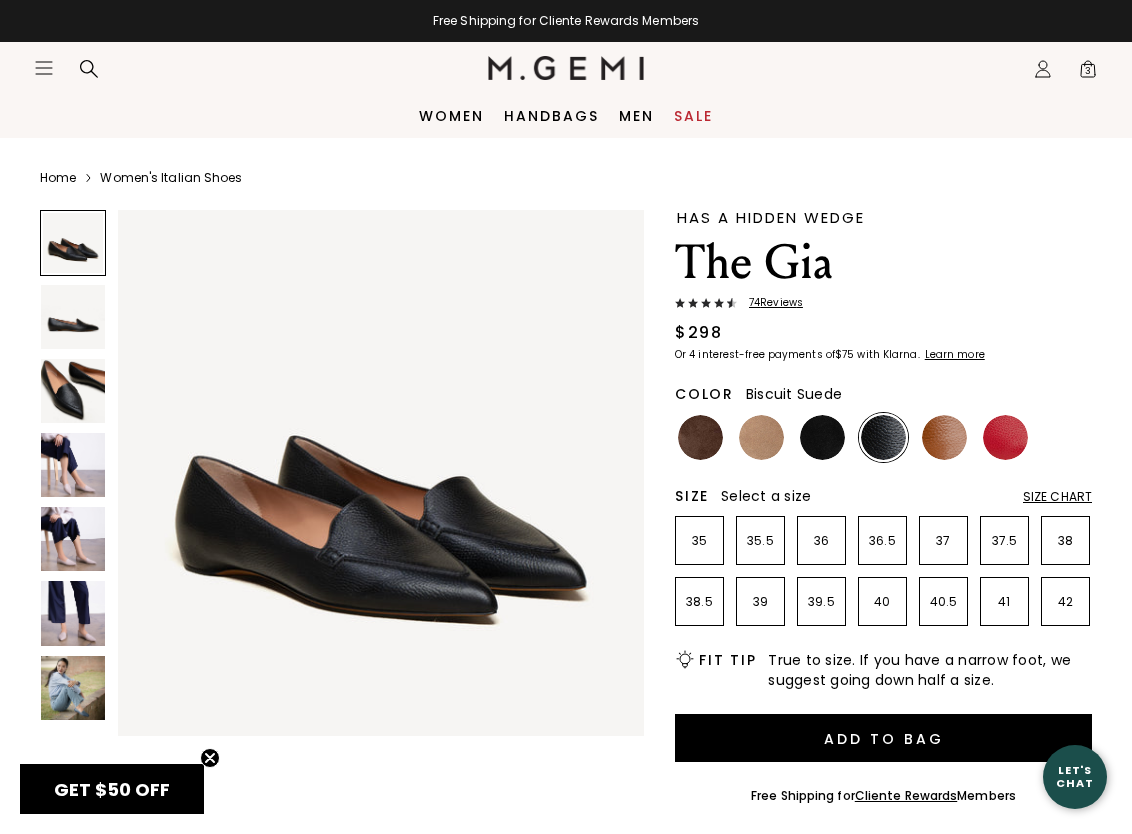 click at bounding box center [761, 437] 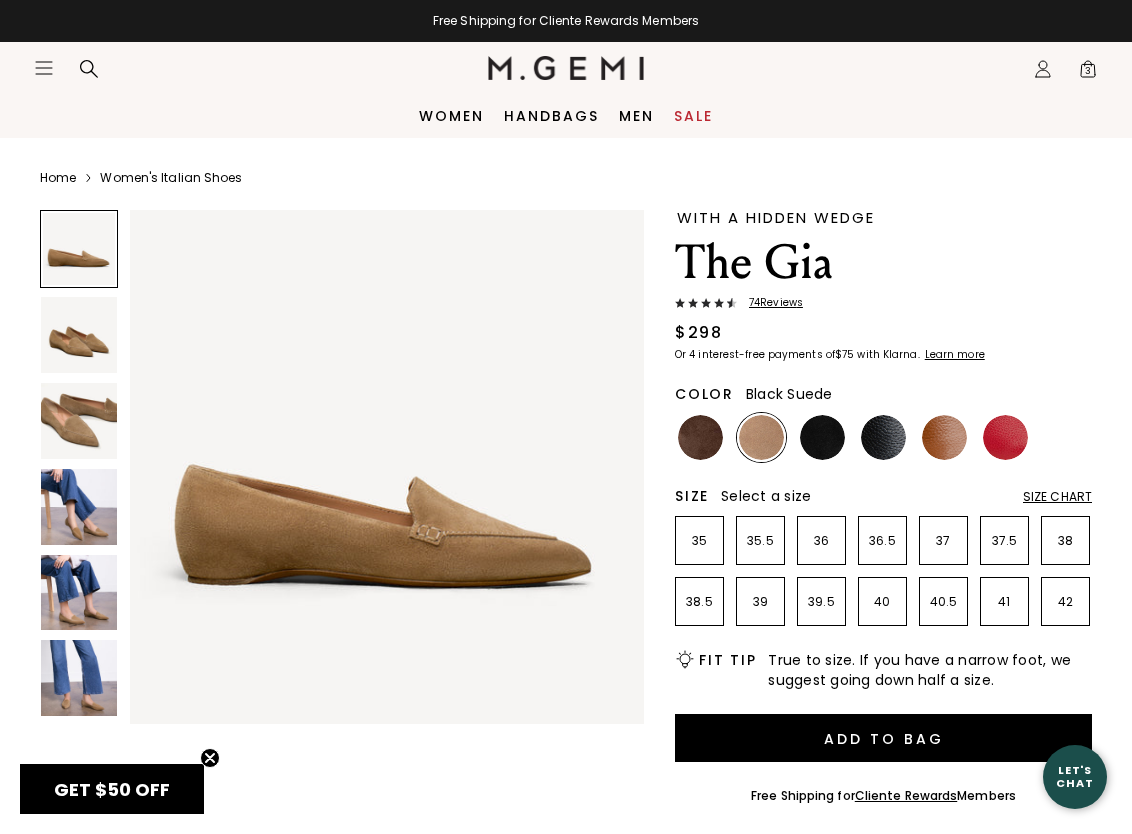 scroll, scrollTop: 0, scrollLeft: 0, axis: both 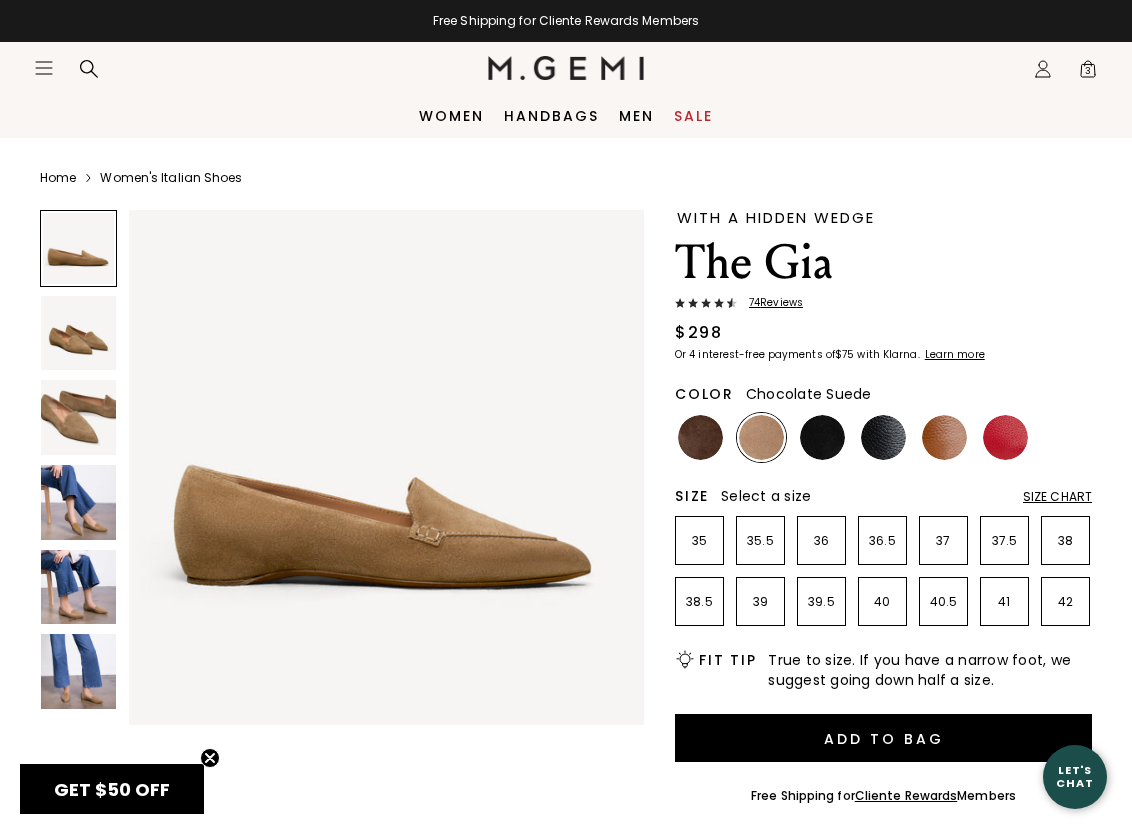 click at bounding box center [700, 437] 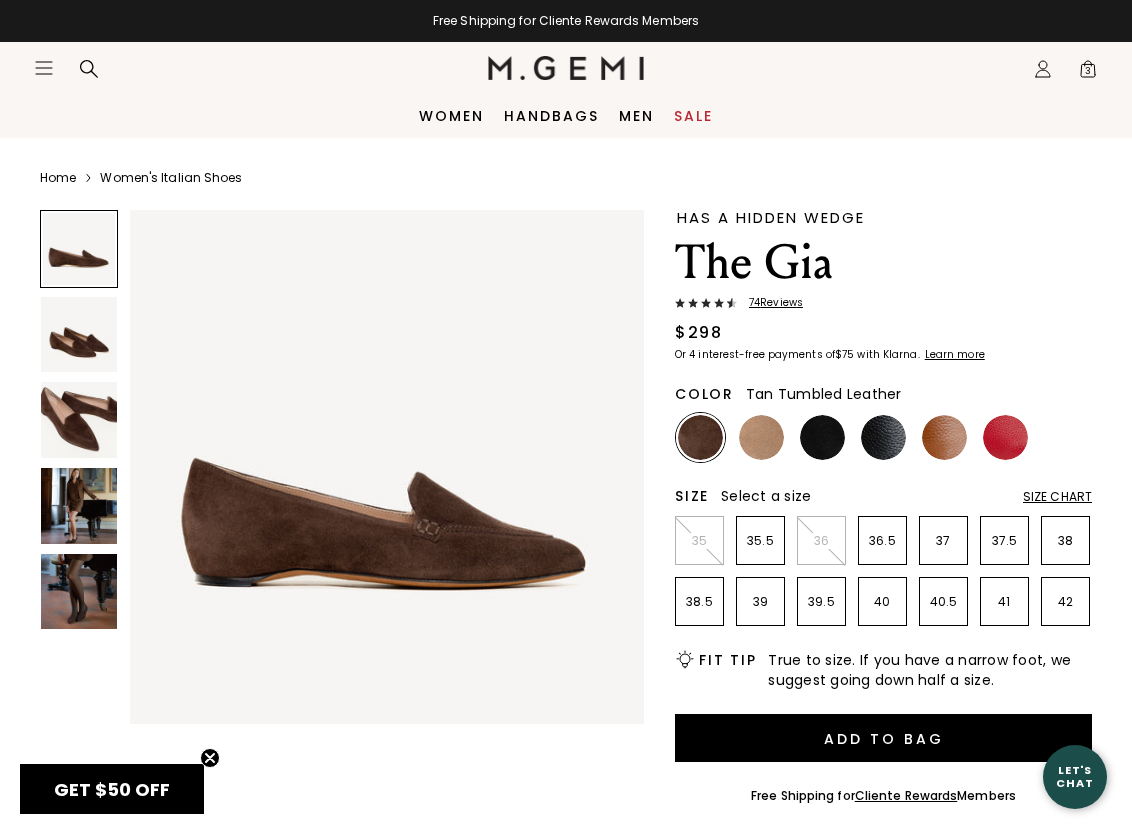 scroll, scrollTop: 0, scrollLeft: 0, axis: both 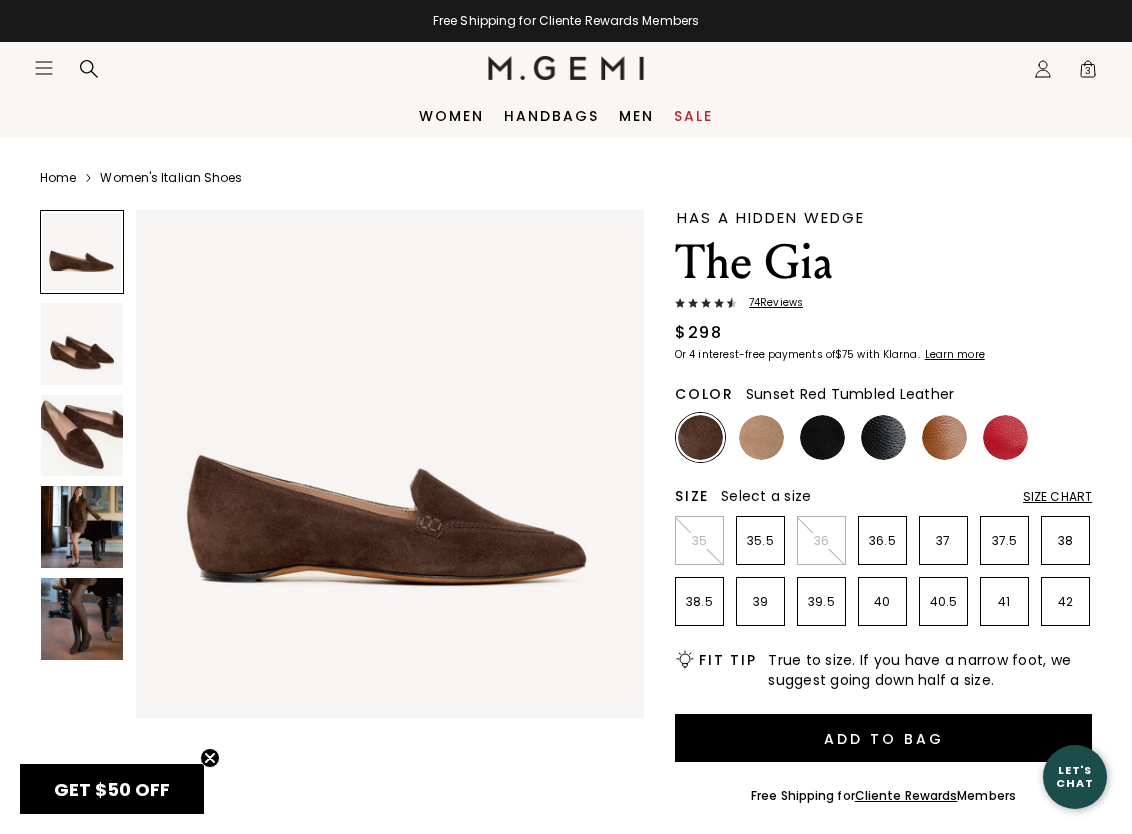 click at bounding box center [1005, 437] 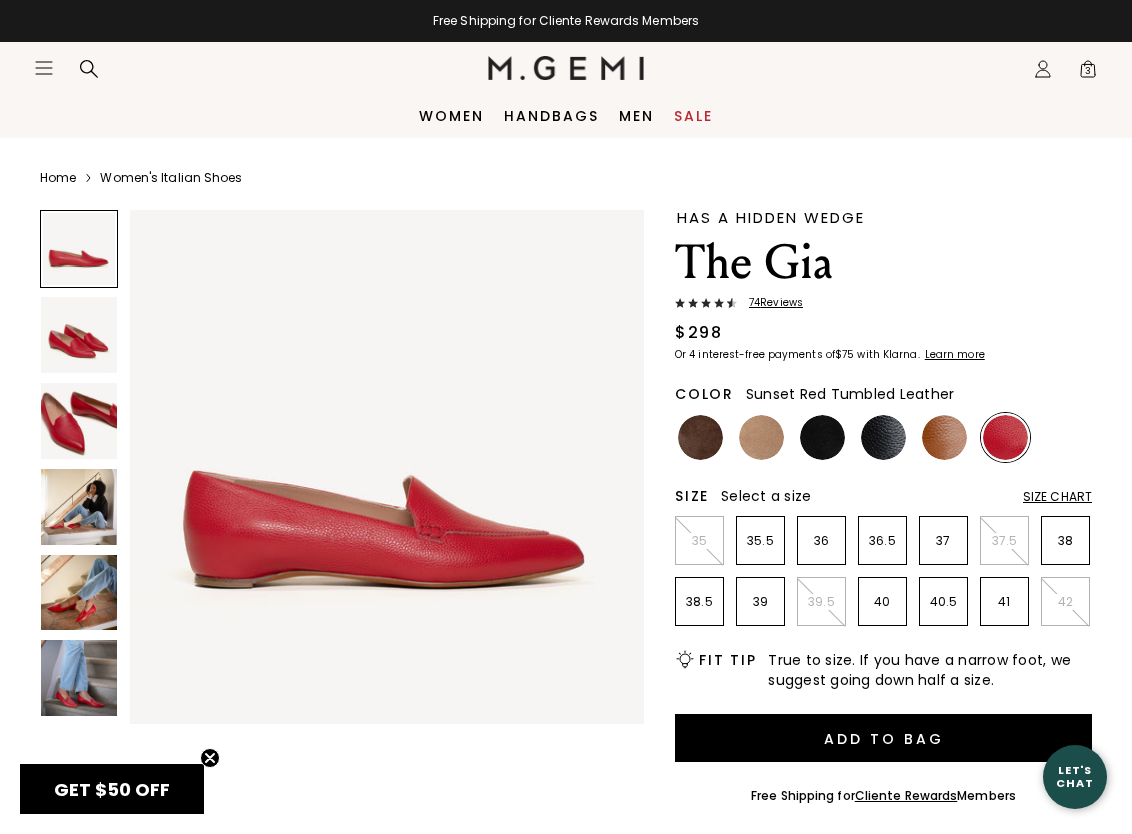 scroll, scrollTop: 0, scrollLeft: 0, axis: both 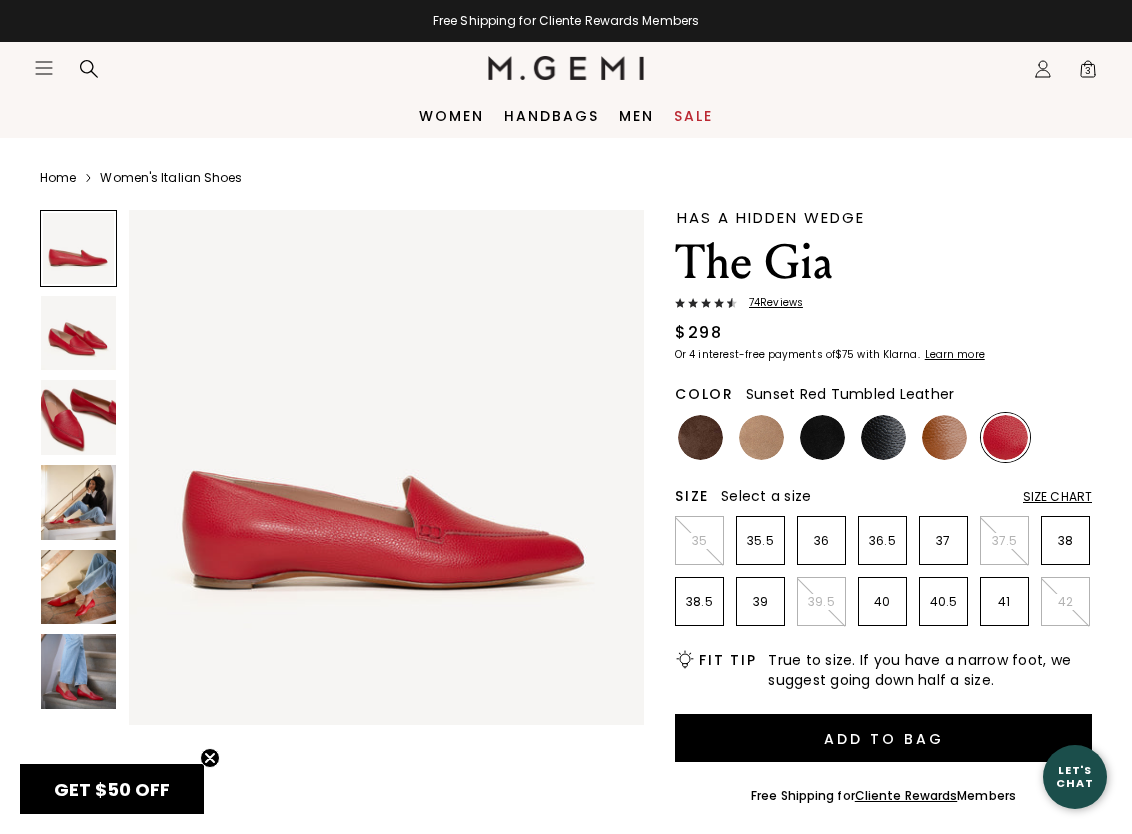 click at bounding box center [78, 502] 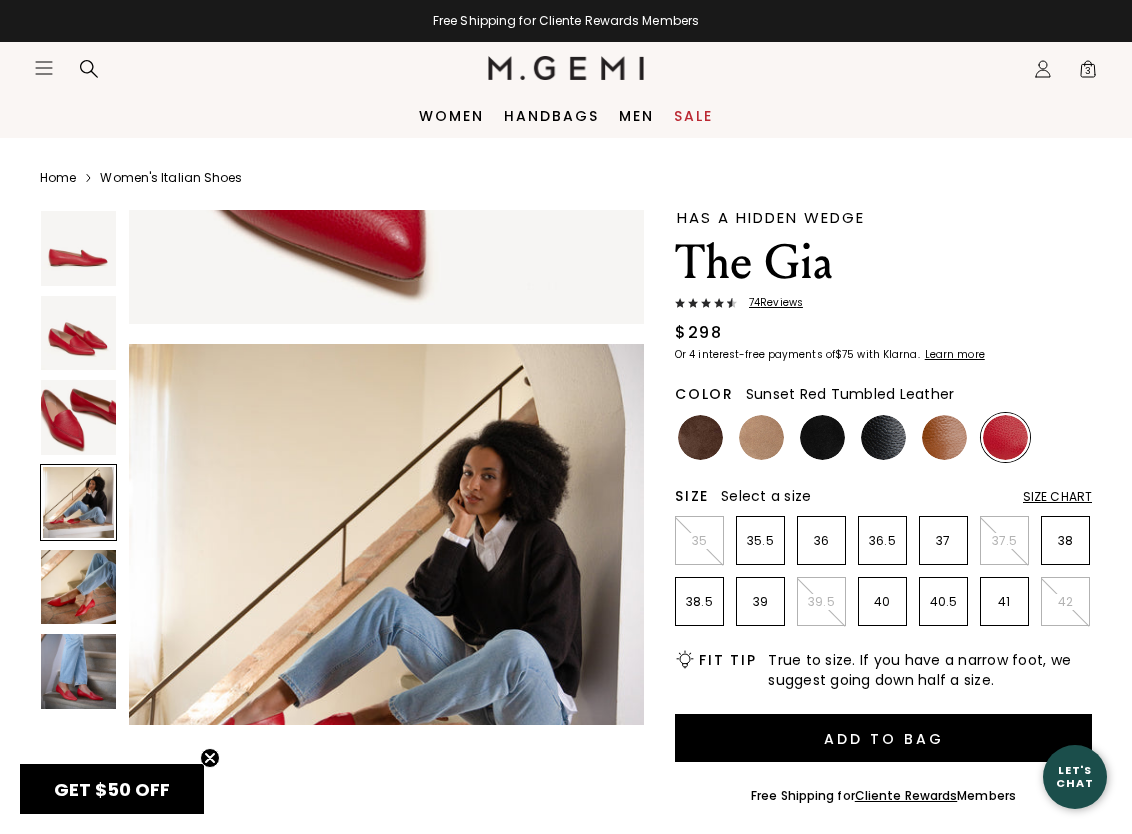 scroll, scrollTop: 1560, scrollLeft: 0, axis: vertical 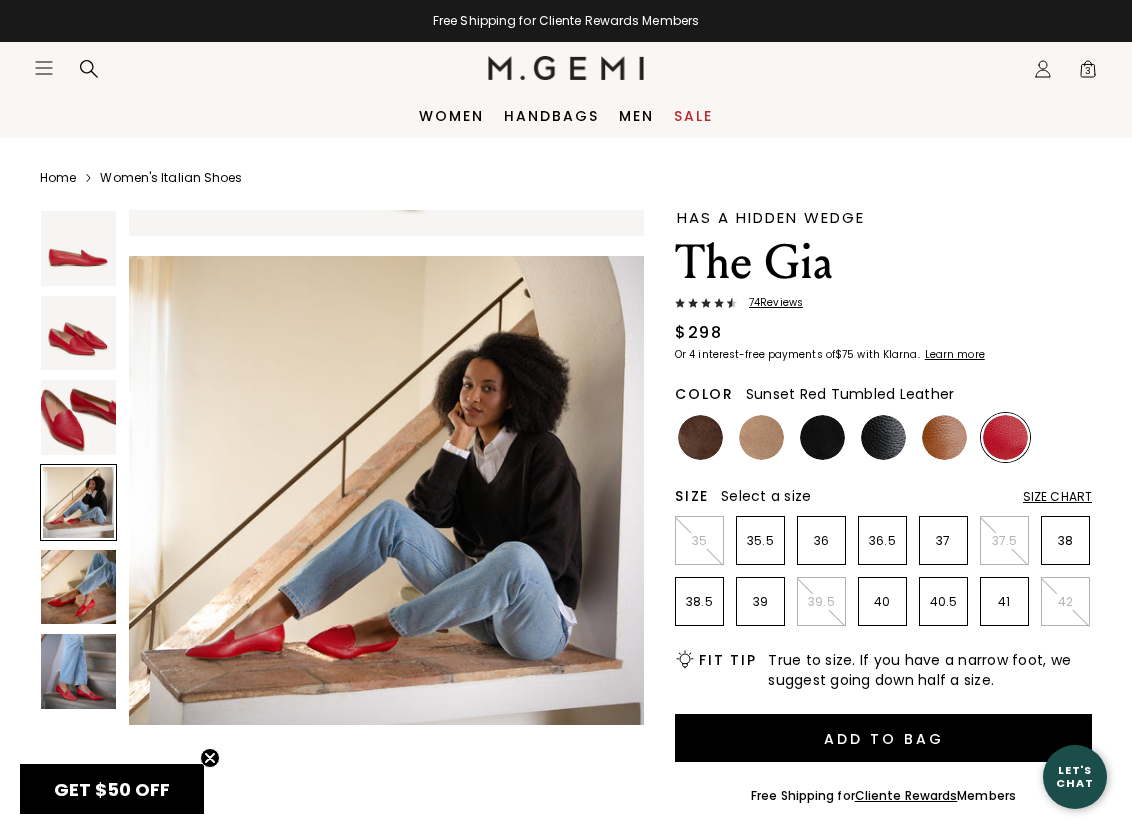click at bounding box center (78, 587) 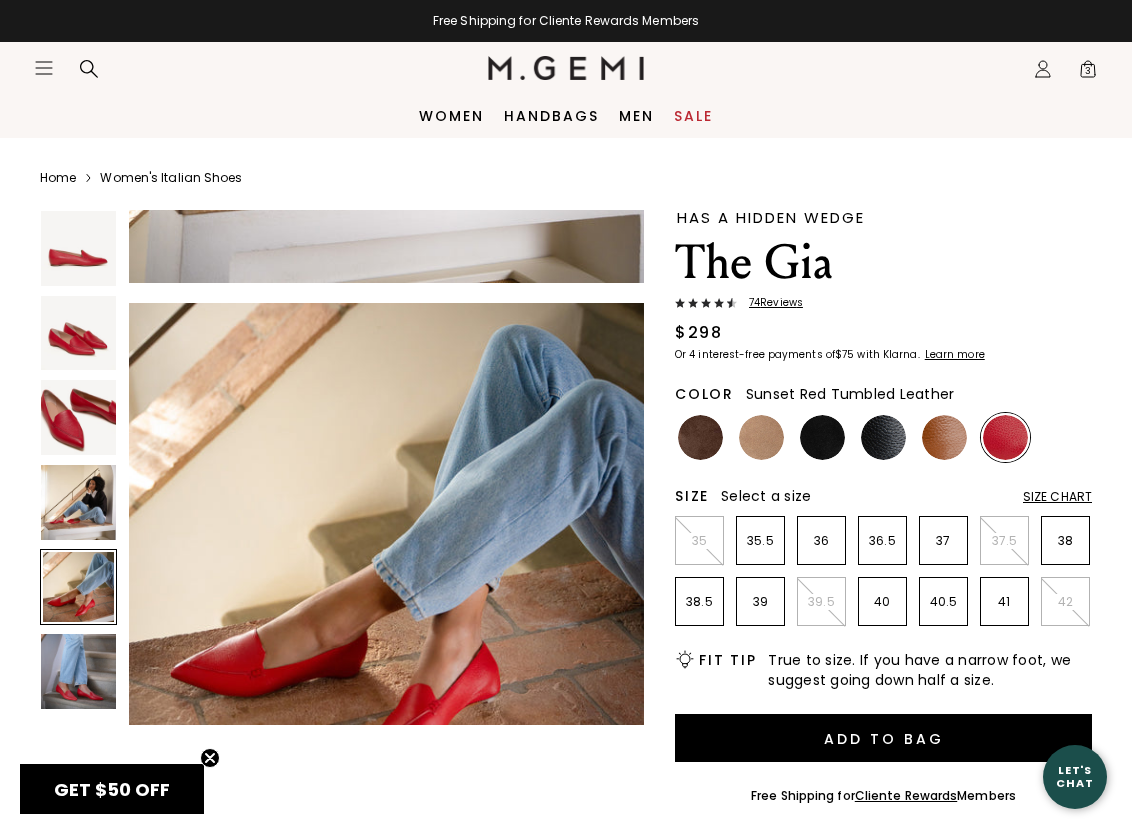 scroll, scrollTop: 2080, scrollLeft: 0, axis: vertical 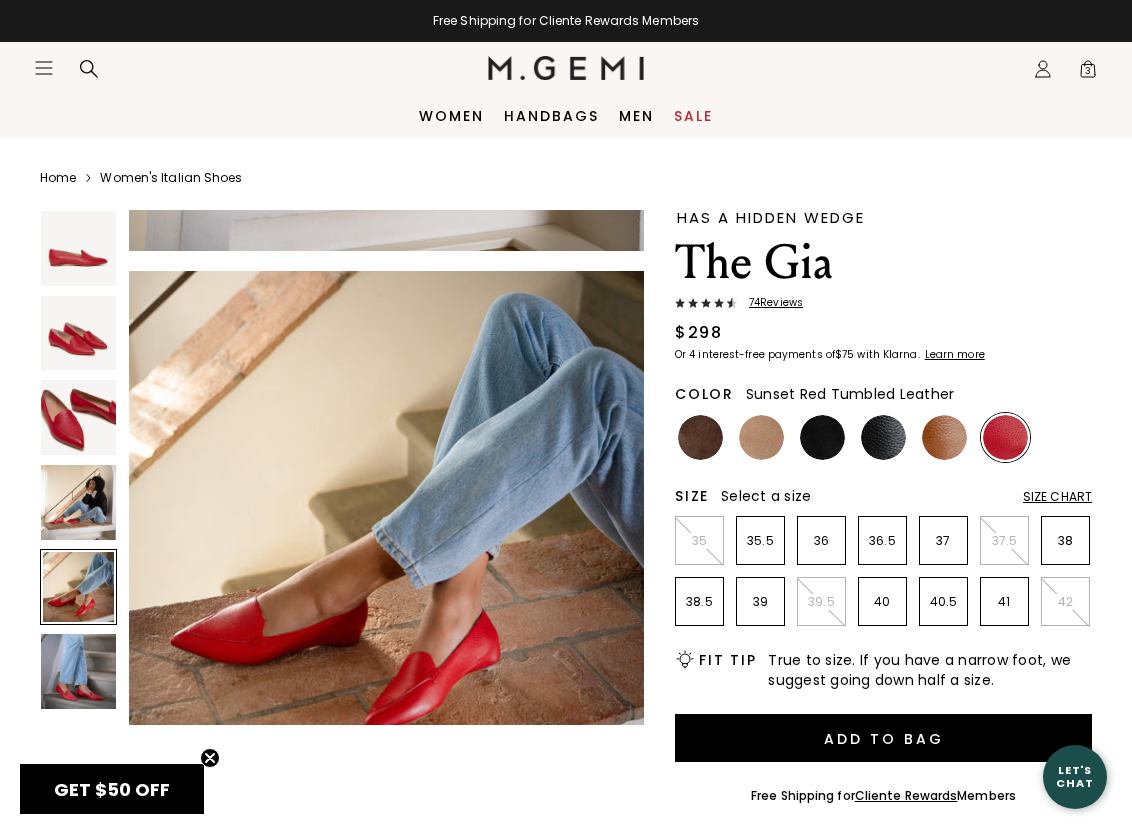 click at bounding box center [78, 671] 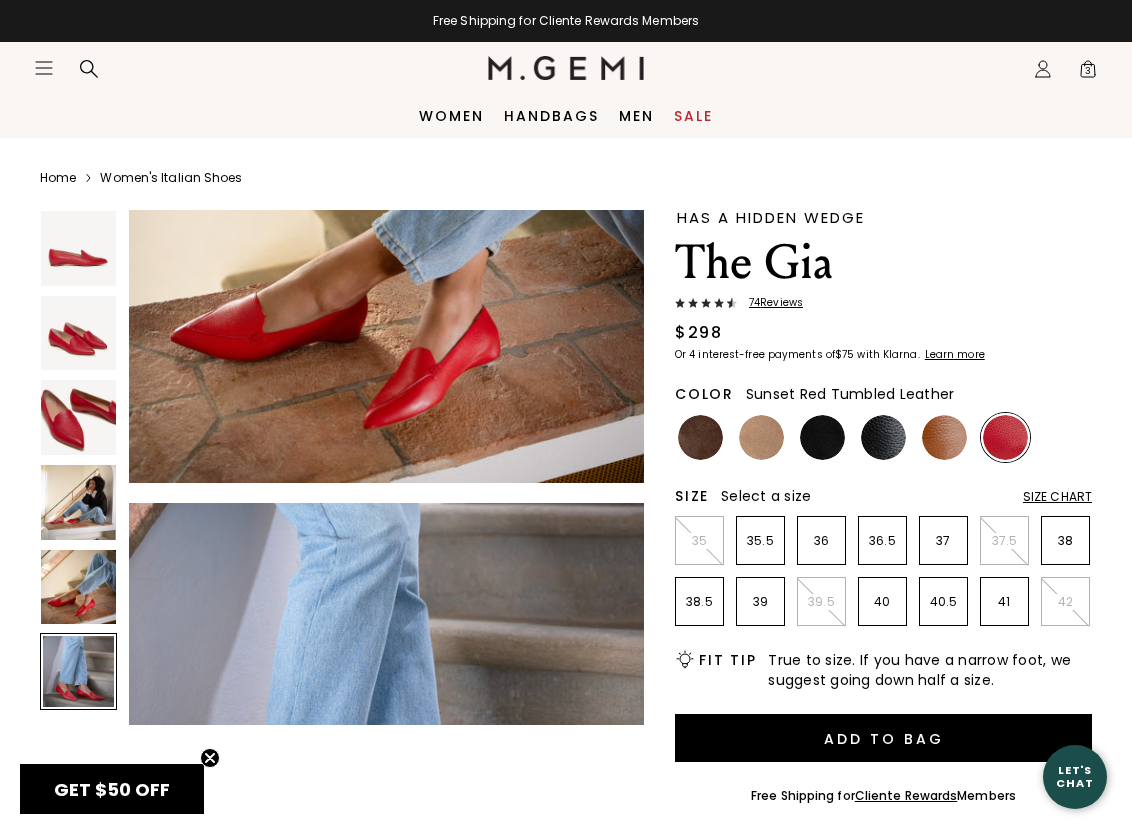scroll, scrollTop: 2600, scrollLeft: 0, axis: vertical 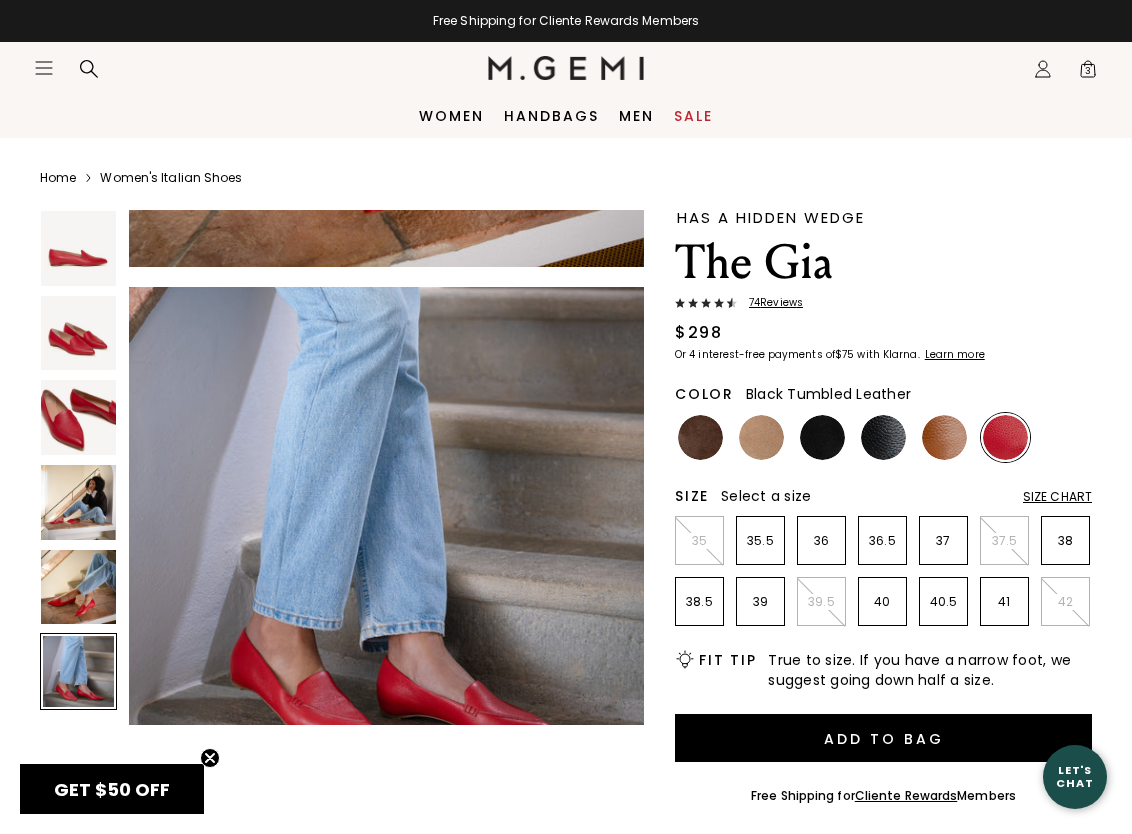click at bounding box center (883, 437) 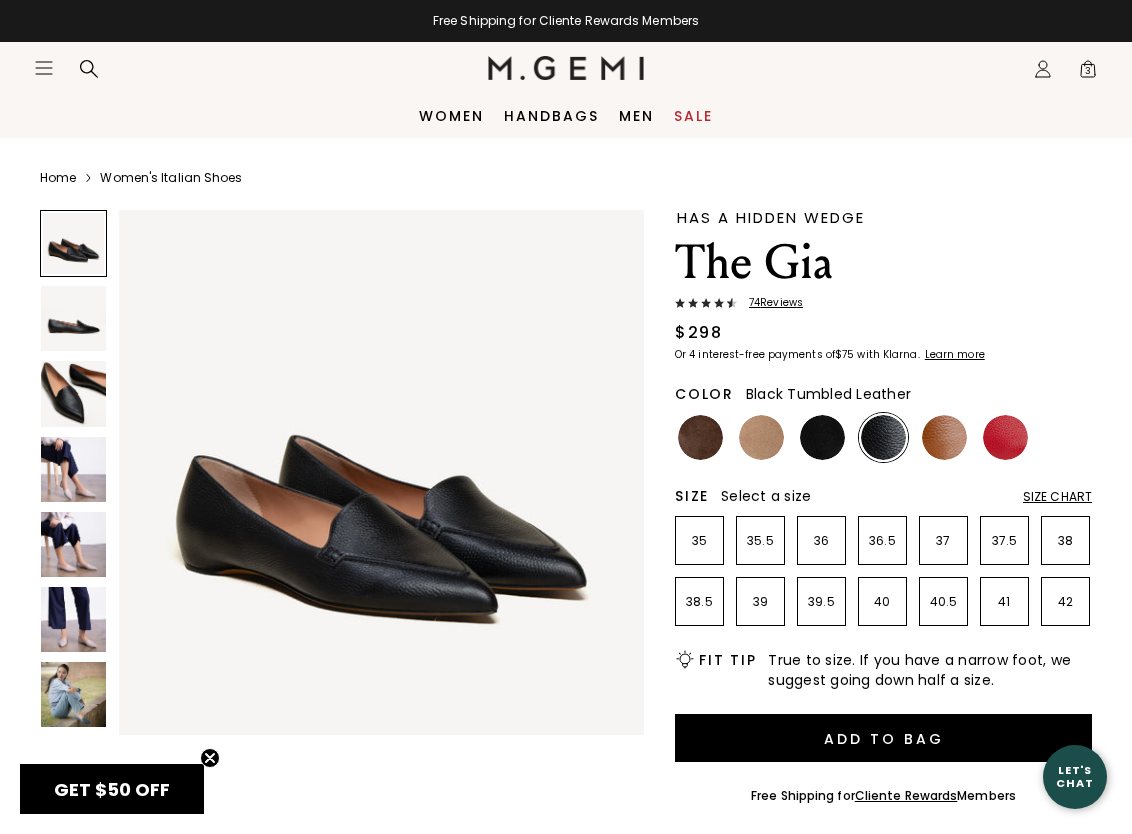 scroll, scrollTop: 0, scrollLeft: 0, axis: both 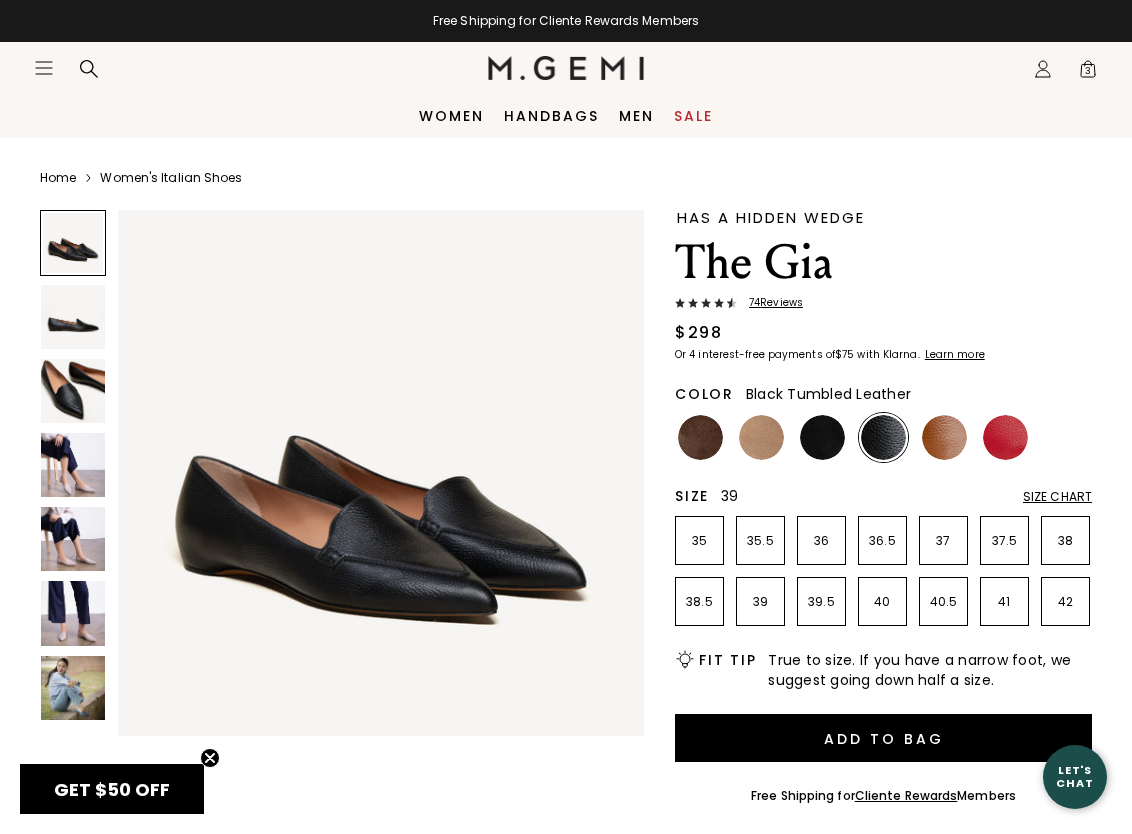click on "39" at bounding box center [760, 602] 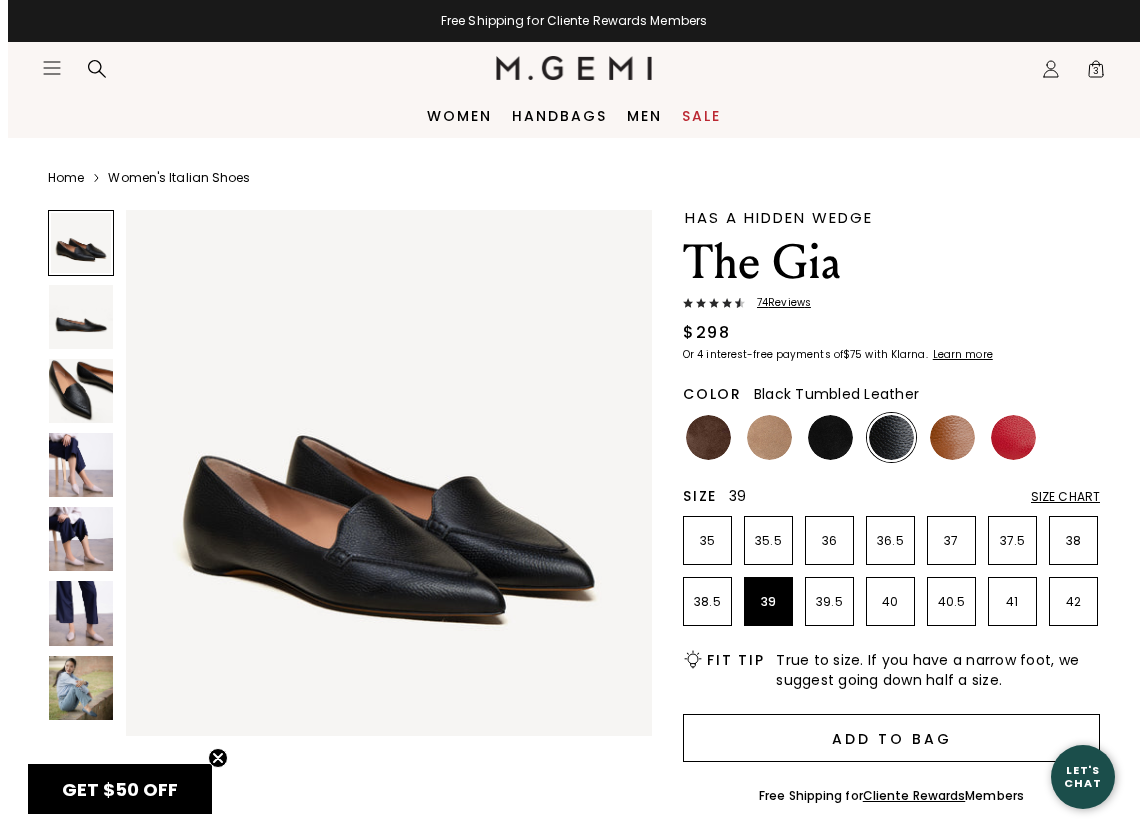 scroll, scrollTop: 0, scrollLeft: 0, axis: both 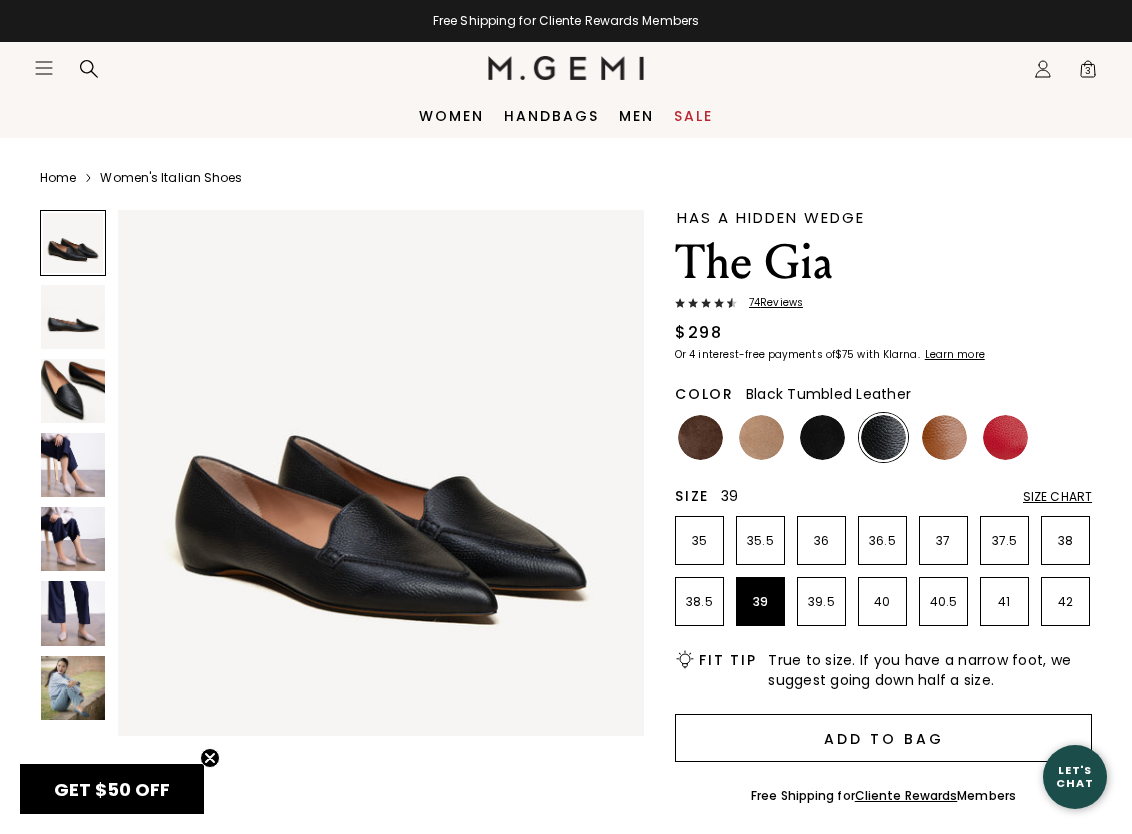 click on "Add to Bag" at bounding box center (883, 738) 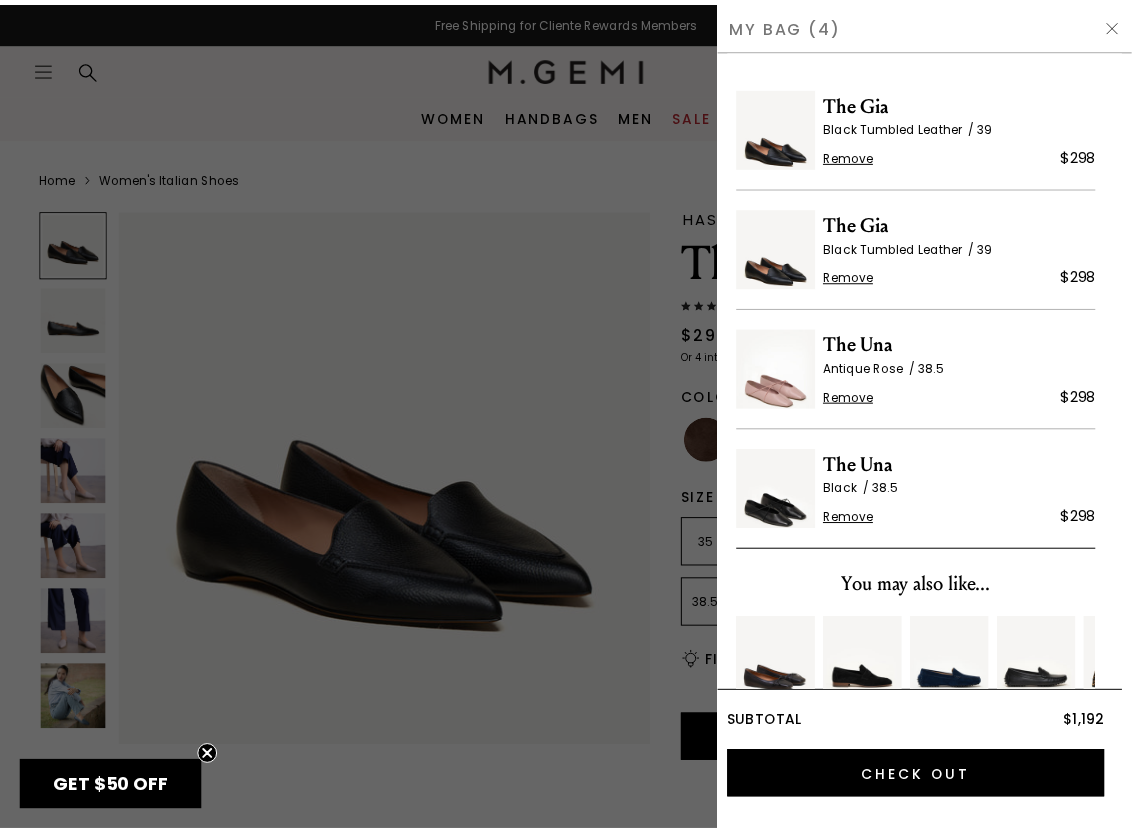 scroll, scrollTop: 0, scrollLeft: 0, axis: both 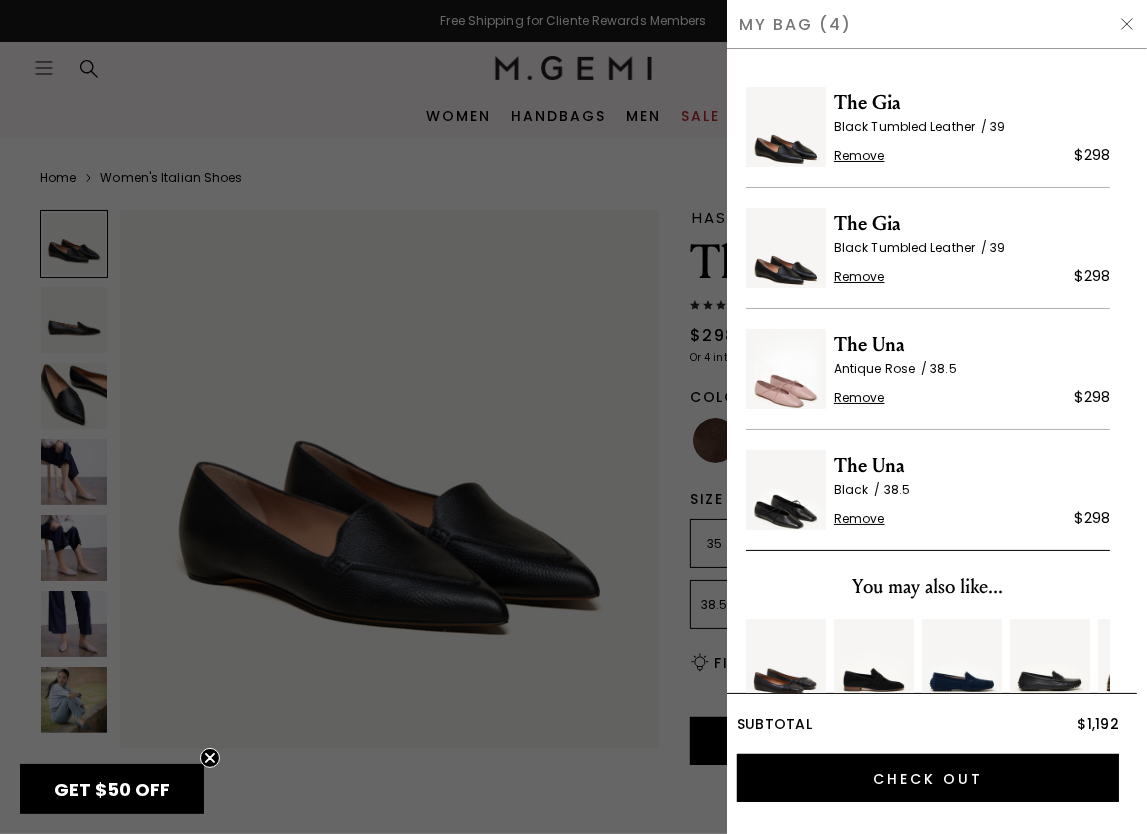 click on "My Bag (4)" at bounding box center [937, 24] 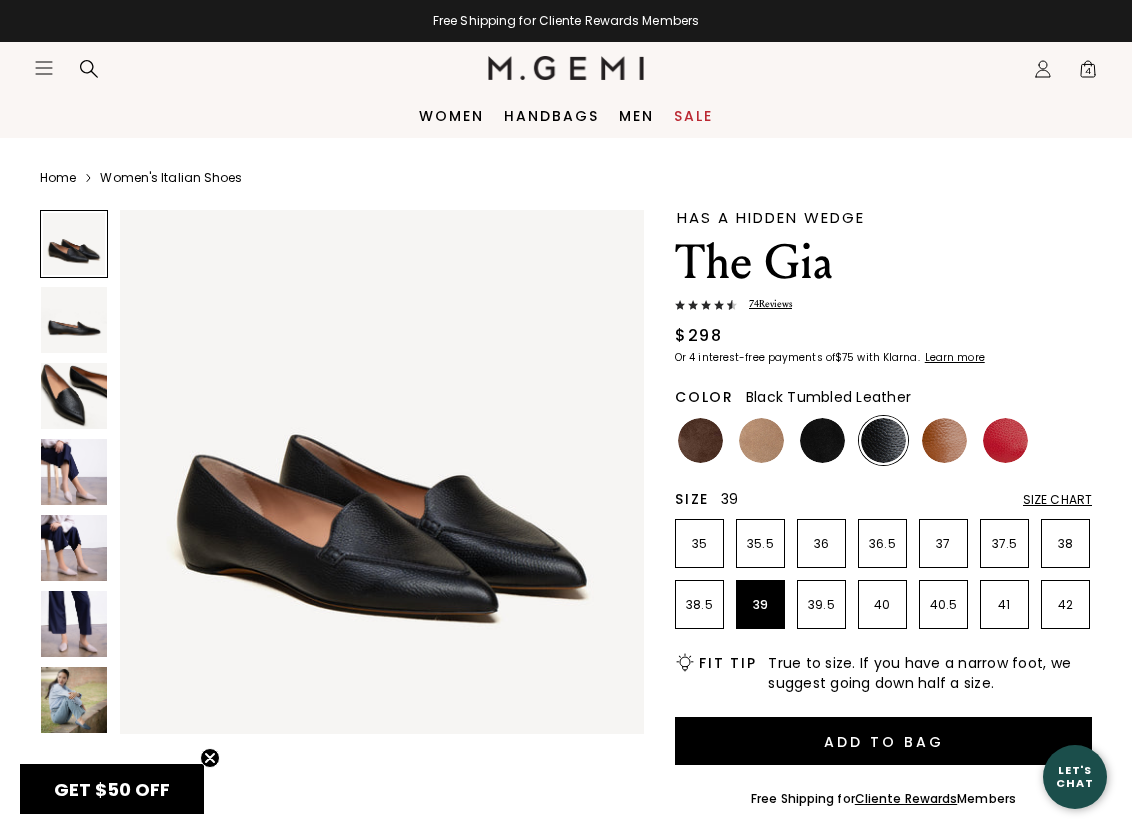 click on "Women" at bounding box center (451, 116) 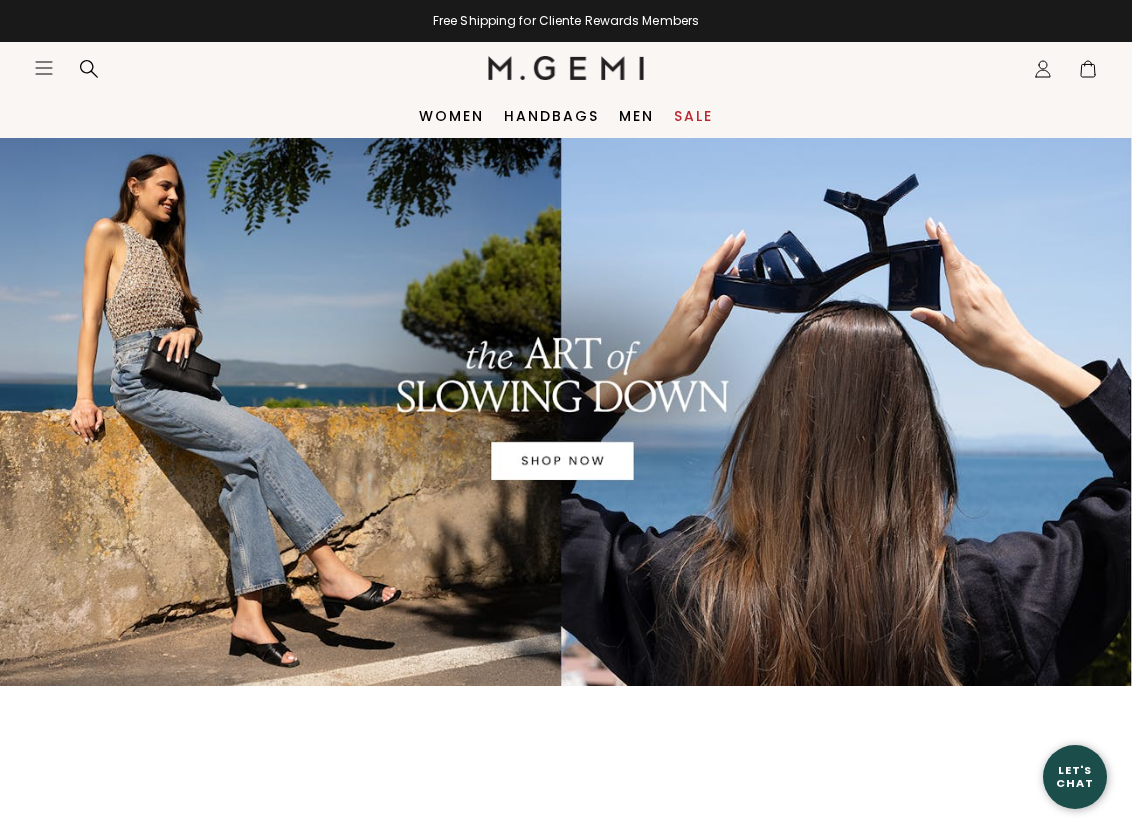scroll, scrollTop: 0, scrollLeft: 0, axis: both 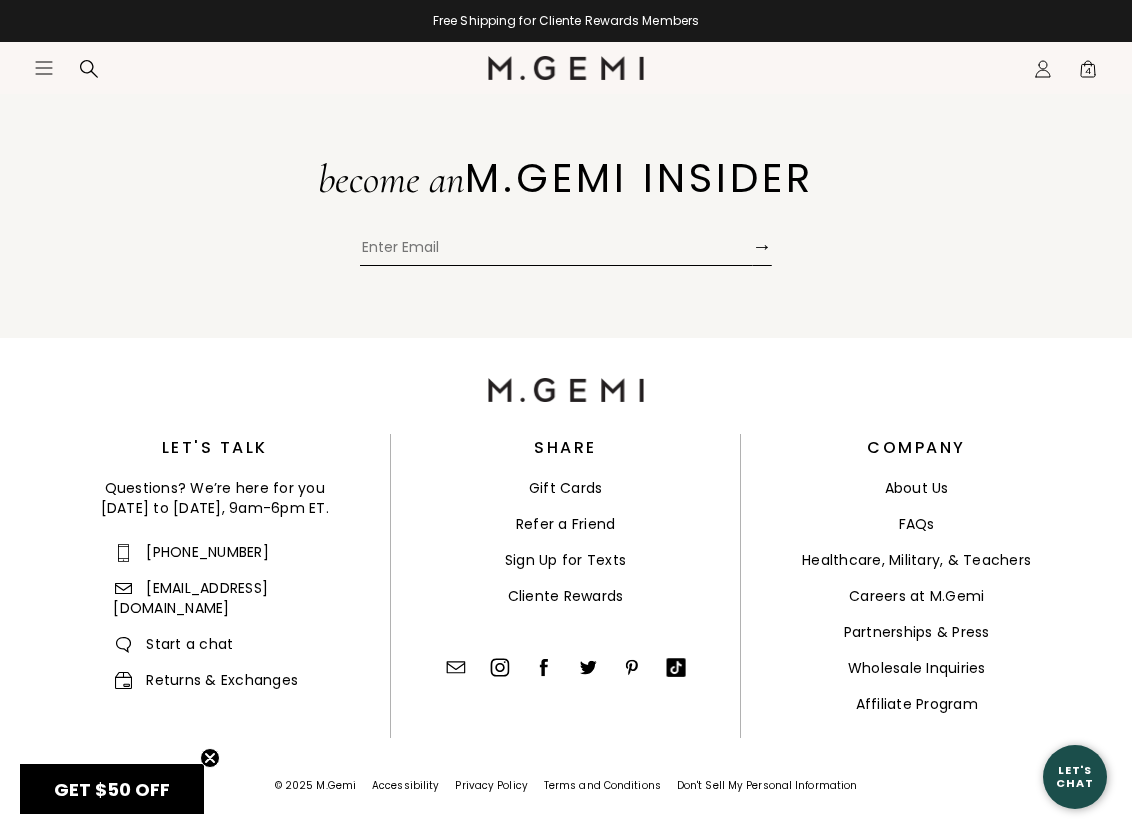 click on "4" at bounding box center [1088, 73] 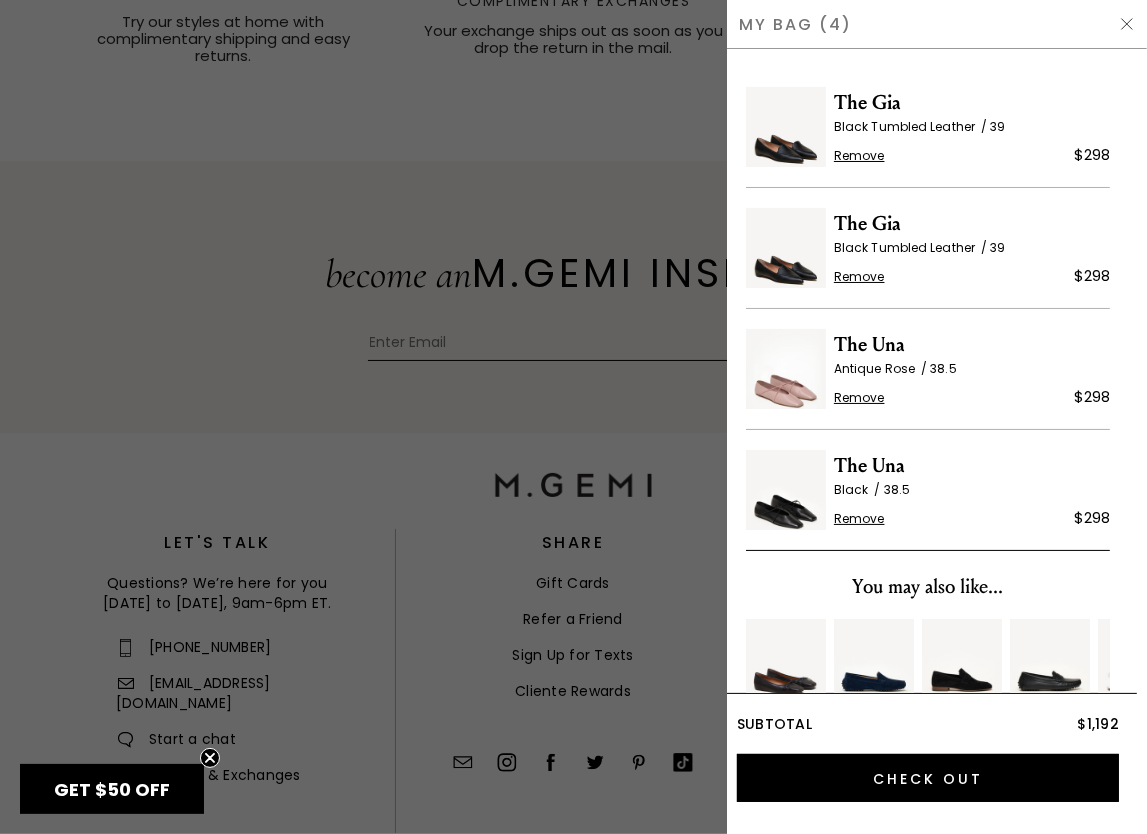 scroll, scrollTop: 0, scrollLeft: 0, axis: both 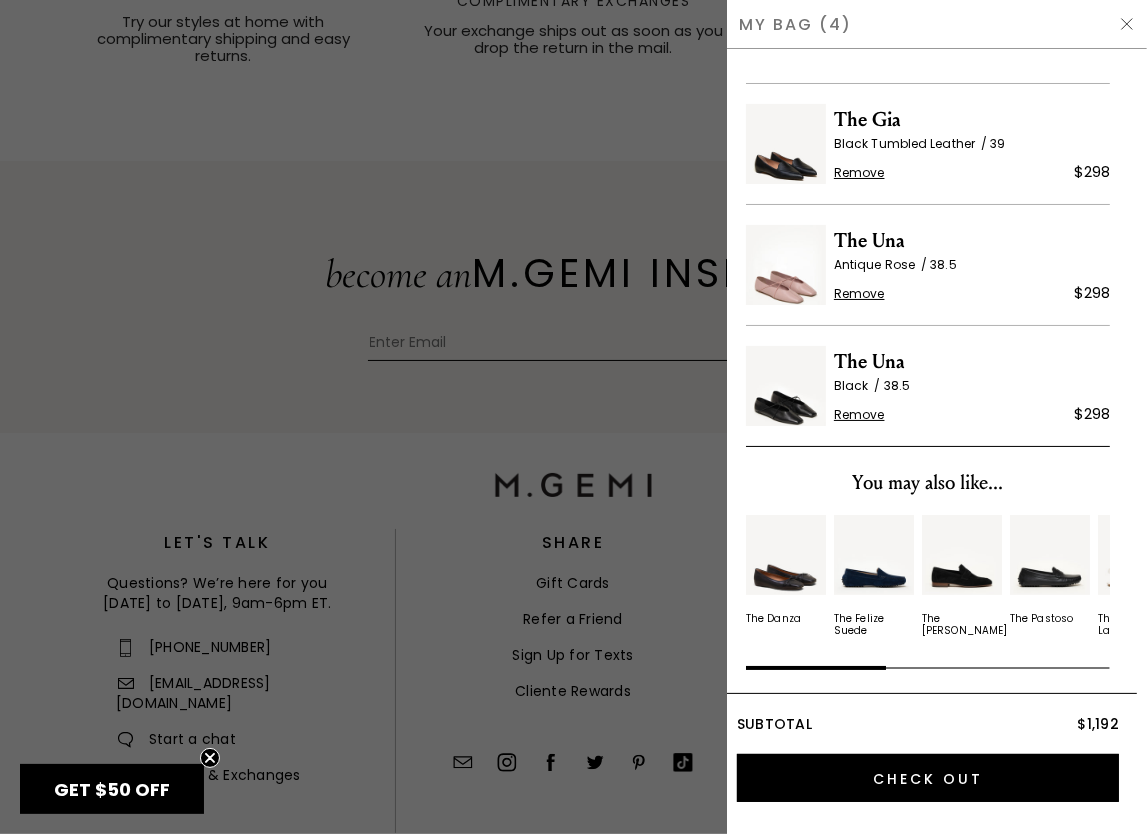 click on "Remove" at bounding box center (859, 415) 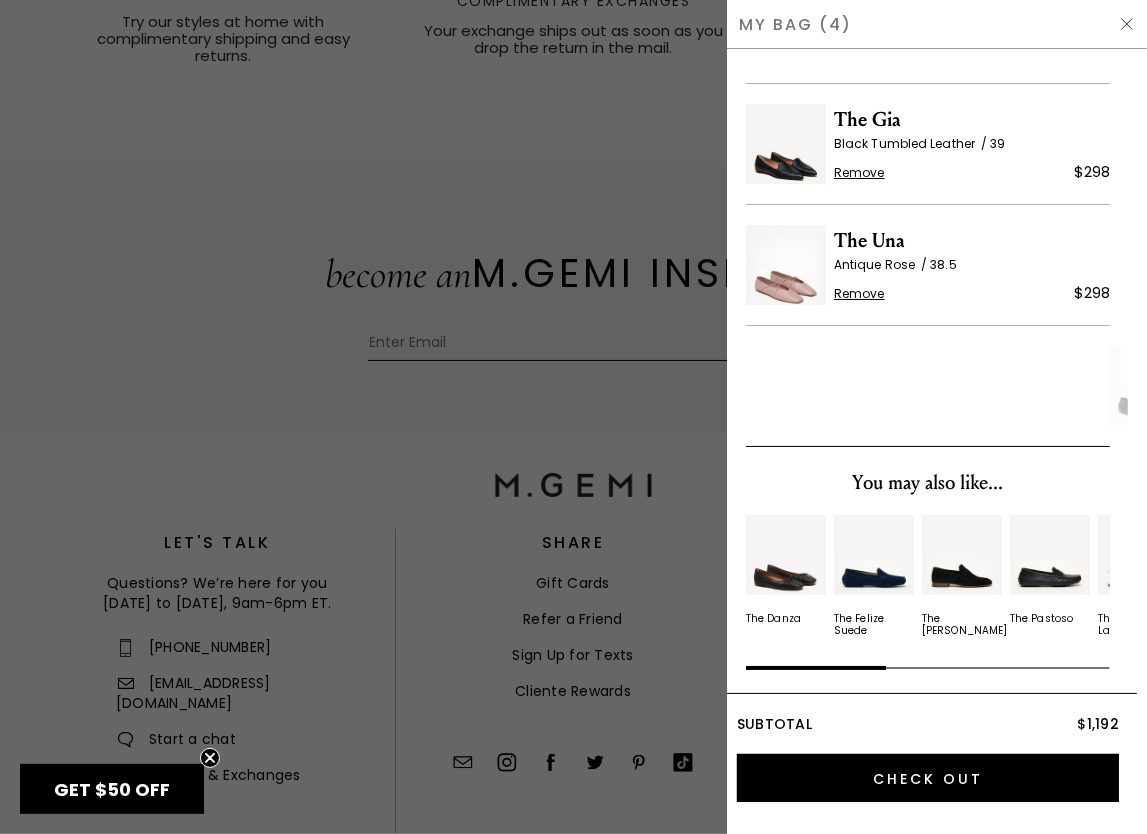 scroll, scrollTop: 0, scrollLeft: 0, axis: both 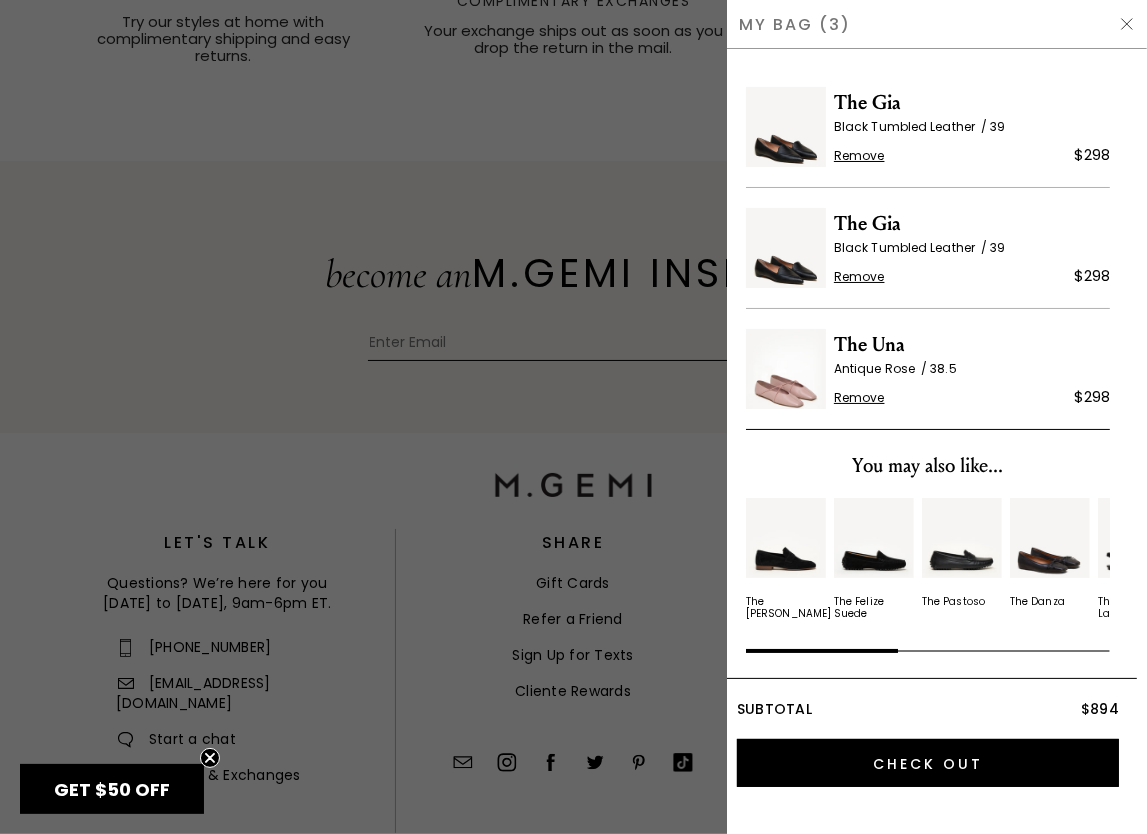 click on "Remove" at bounding box center (859, 398) 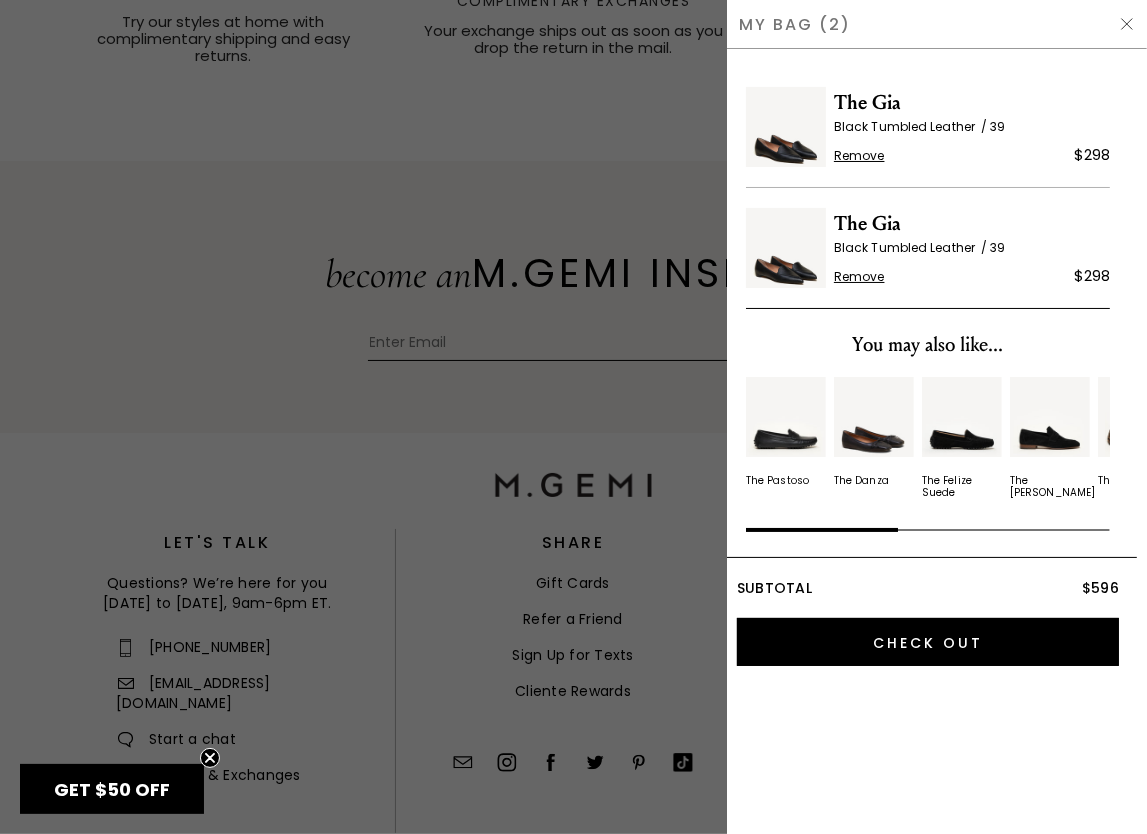 click on "Remove" at bounding box center (859, 277) 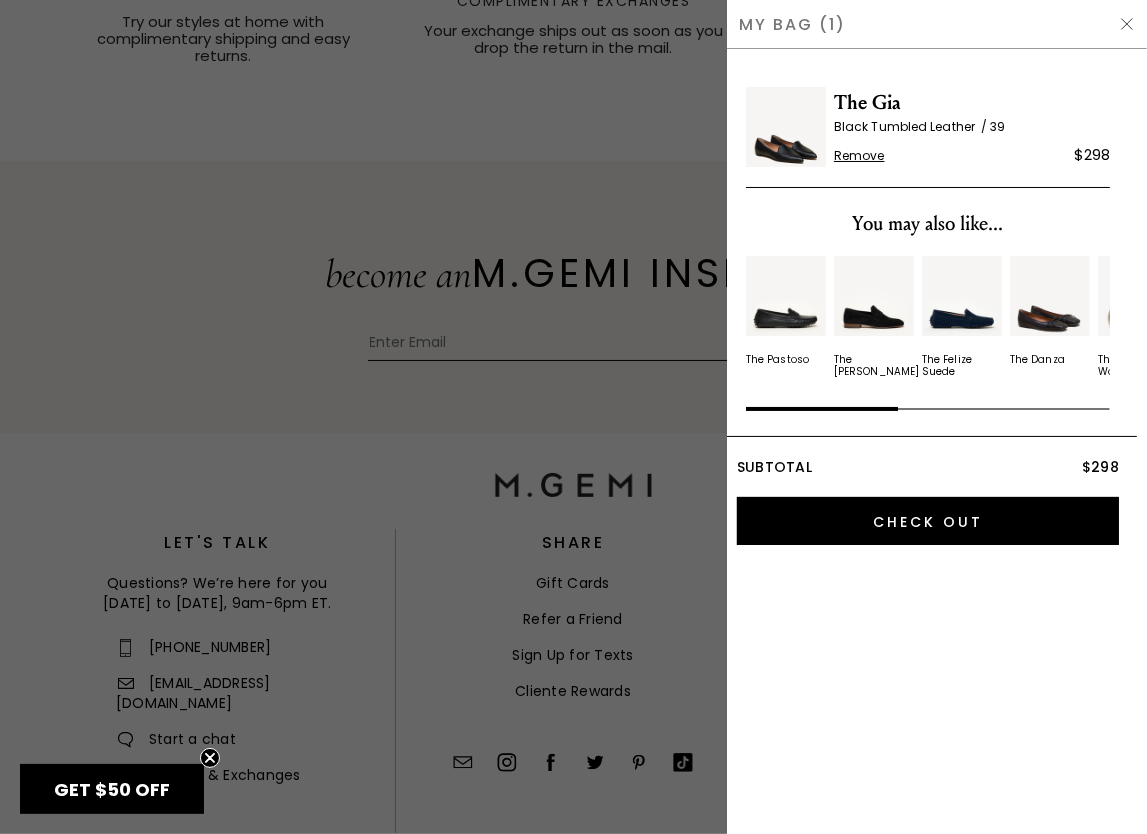 click at bounding box center (573, 417) 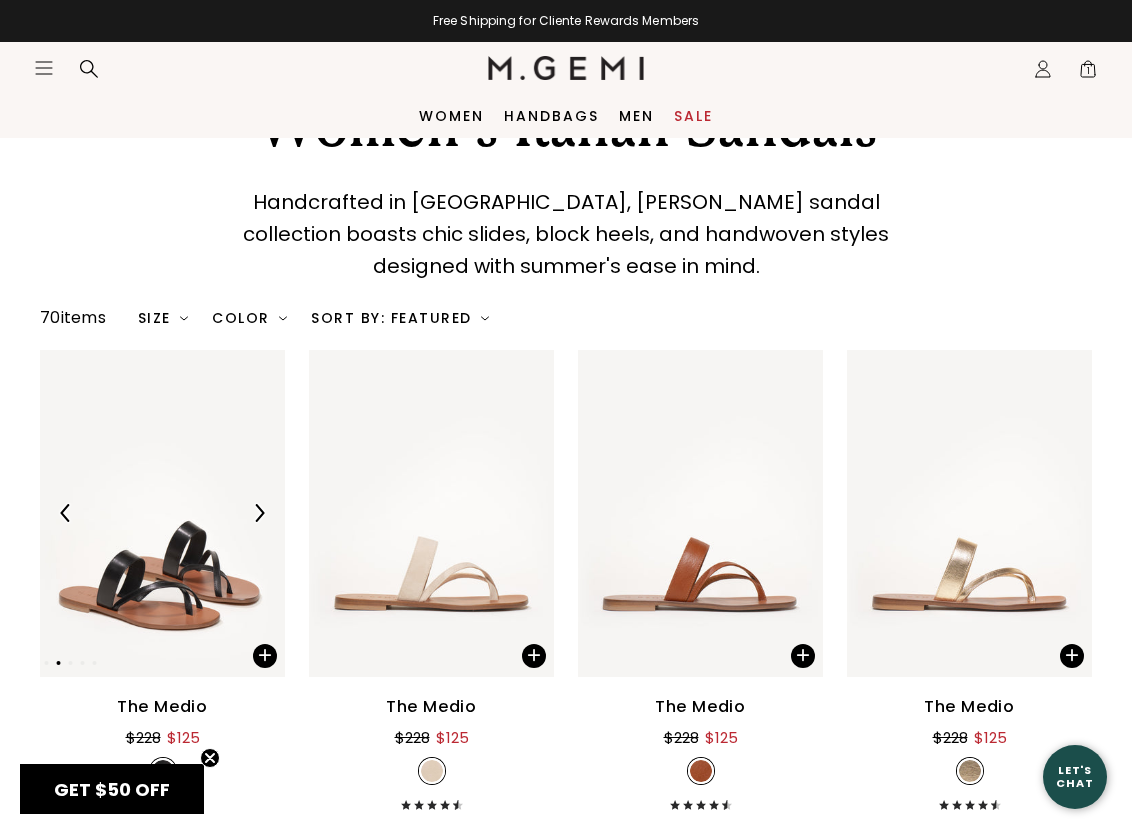 scroll, scrollTop: 0, scrollLeft: 0, axis: both 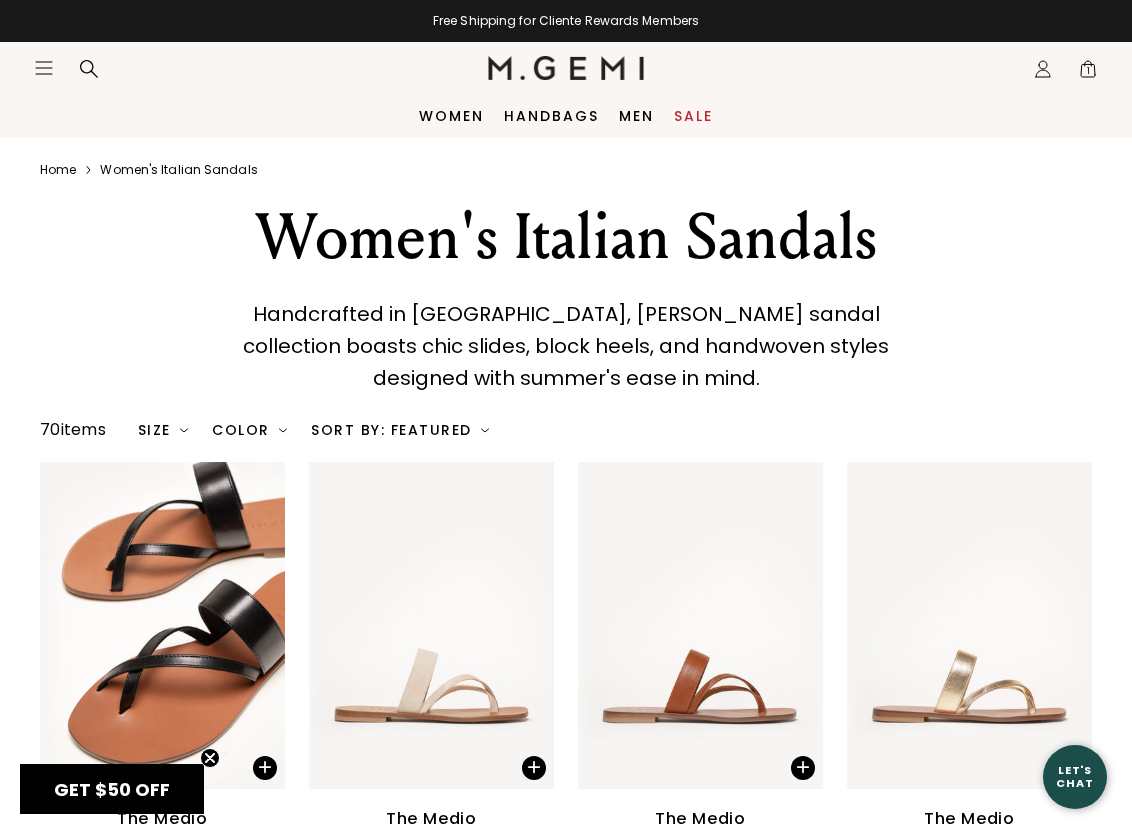 click on "Home" at bounding box center [58, 170] 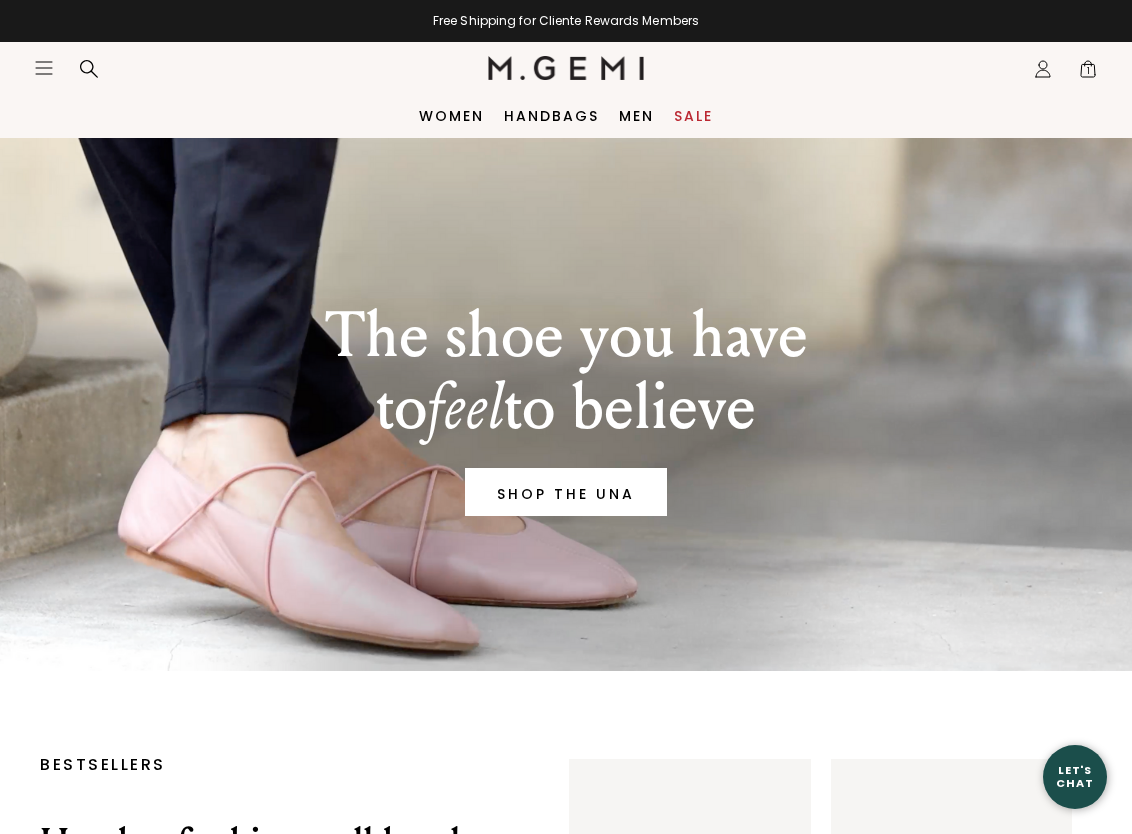 scroll, scrollTop: 0, scrollLeft: 0, axis: both 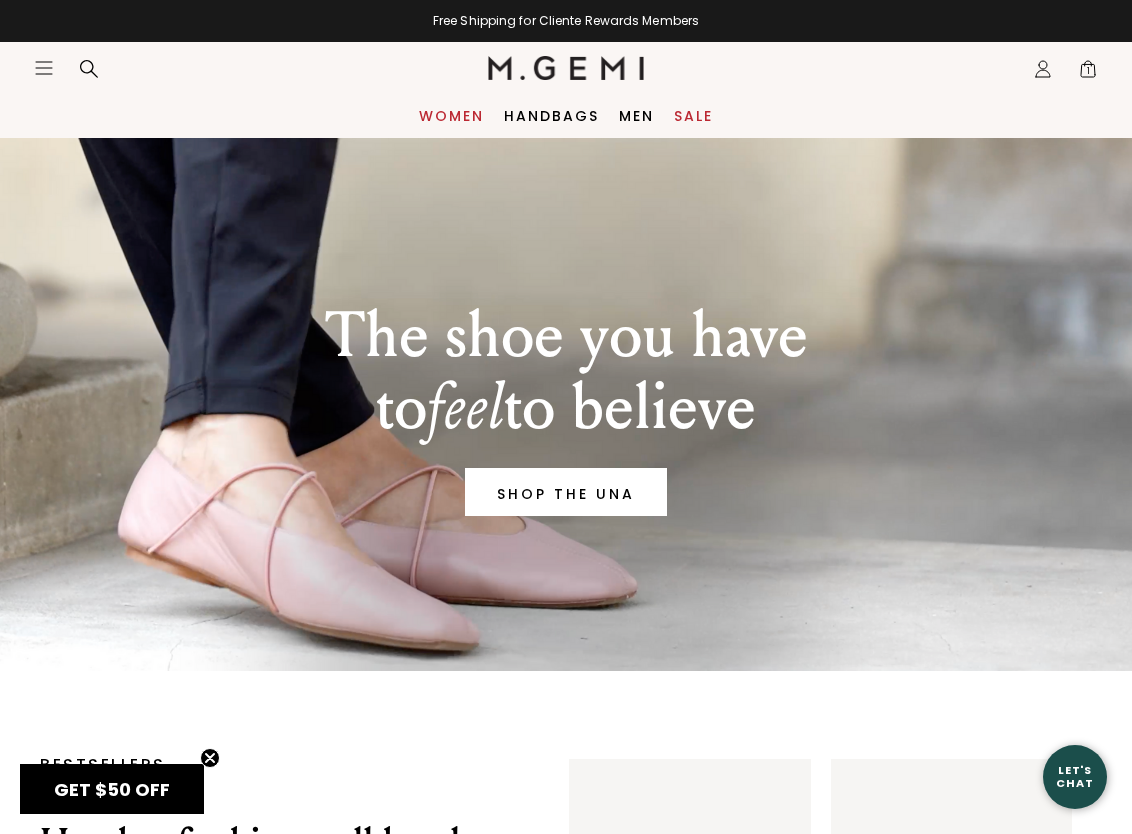 click on "Women" at bounding box center [451, 116] 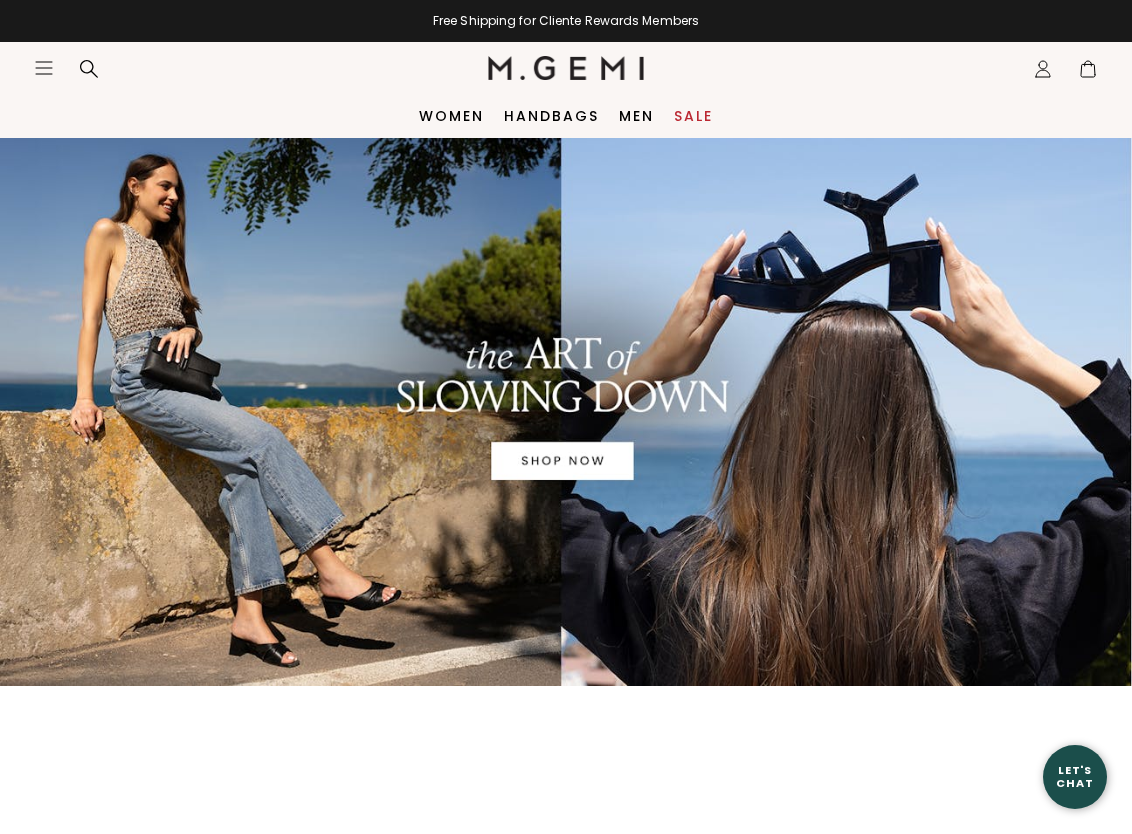 scroll, scrollTop: 0, scrollLeft: 0, axis: both 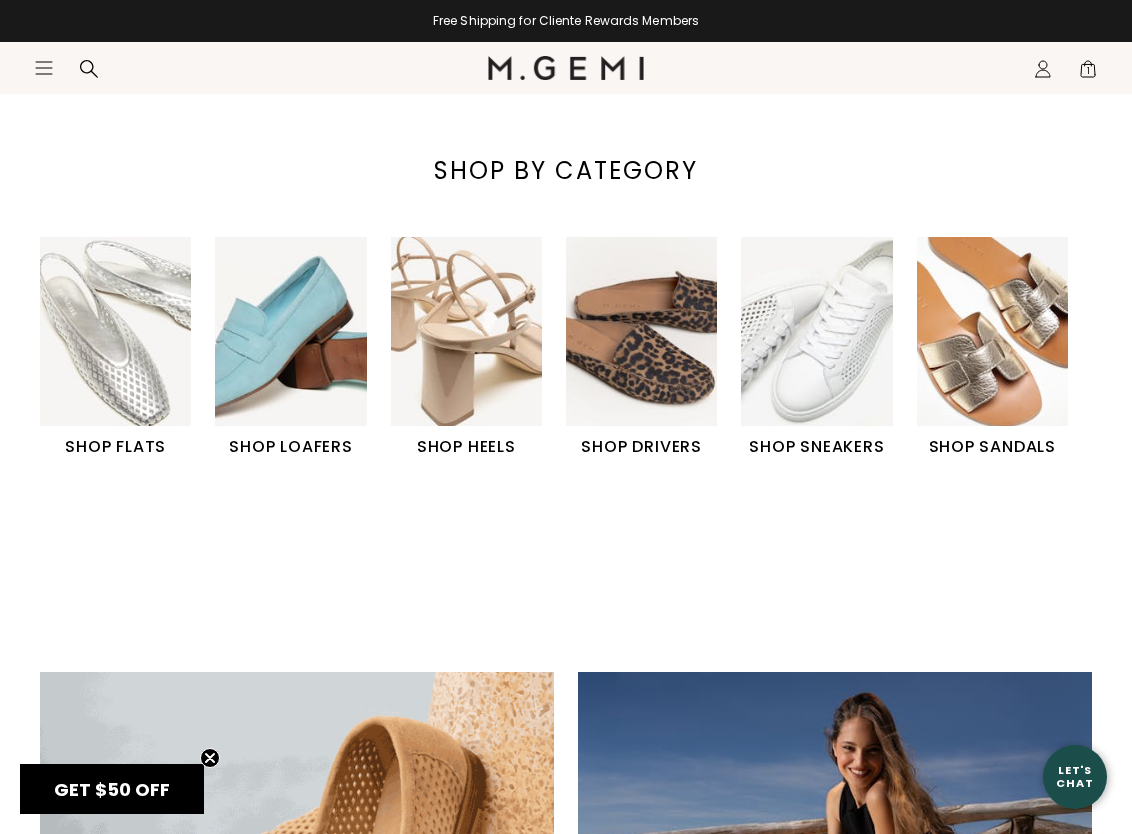 click at bounding box center (115, 331) 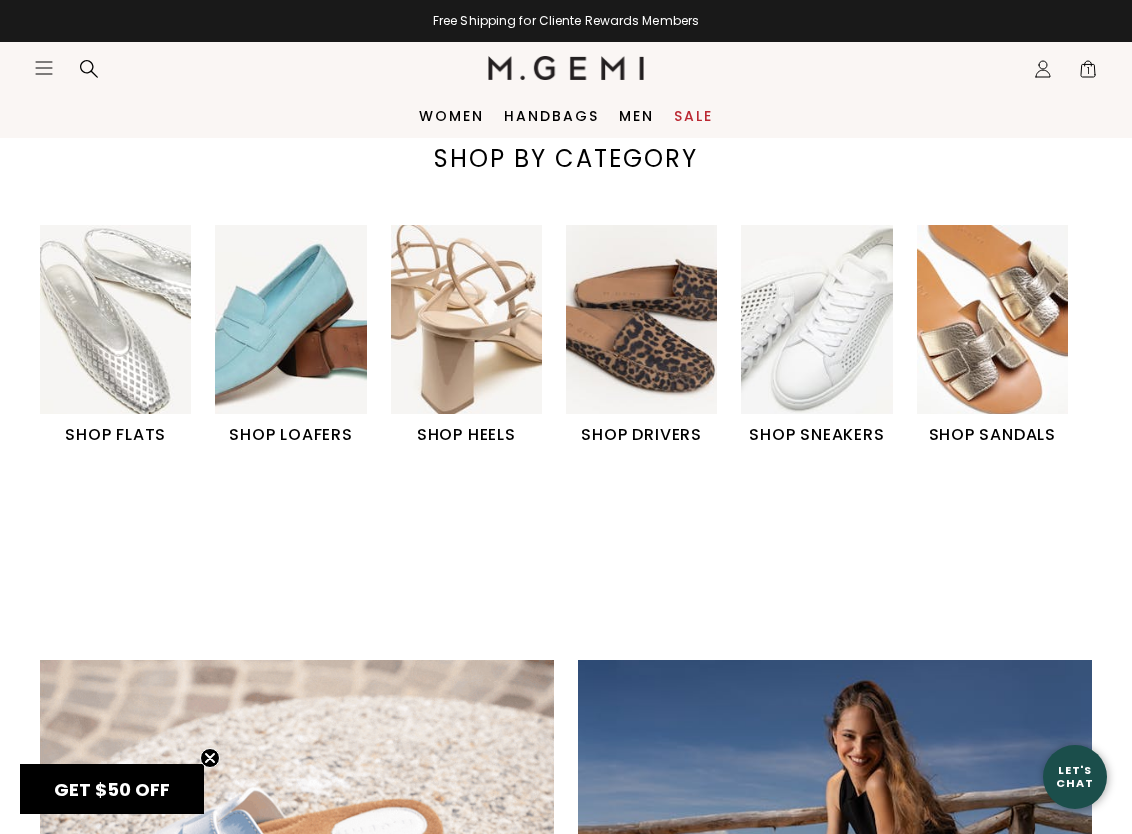scroll, scrollTop: 700, scrollLeft: 0, axis: vertical 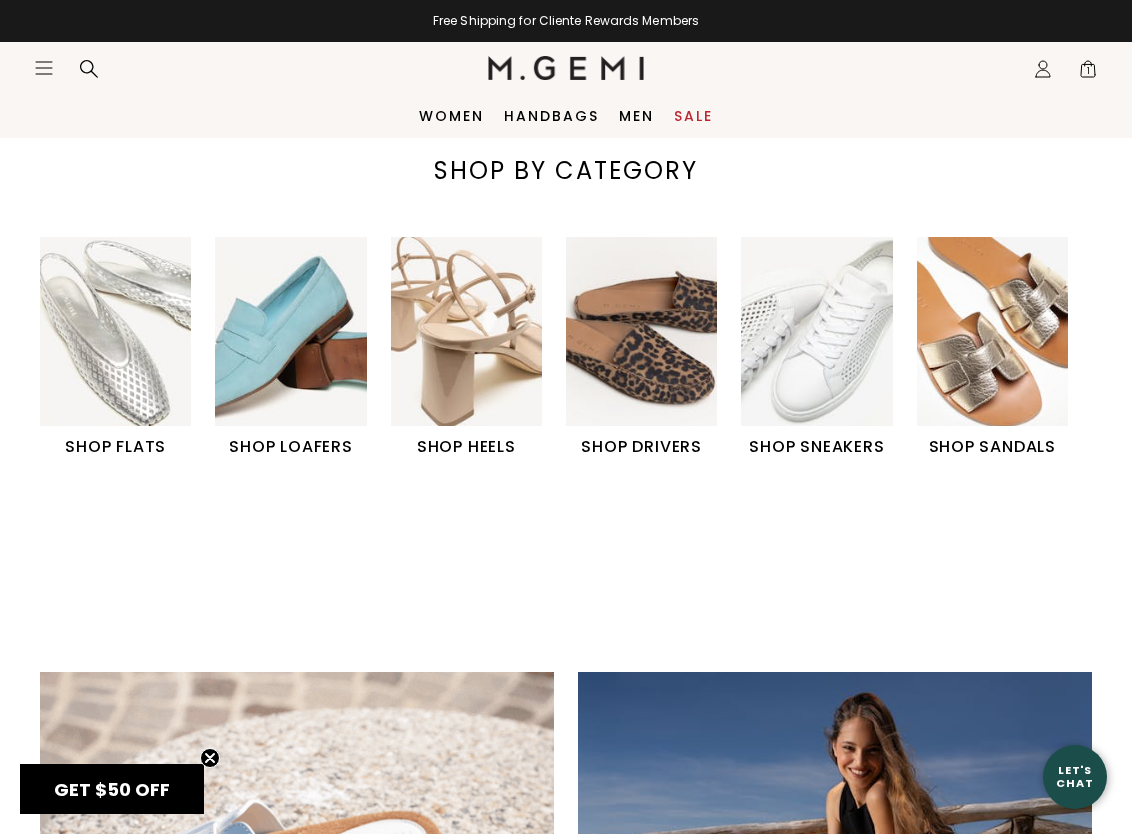 click at bounding box center (115, 331) 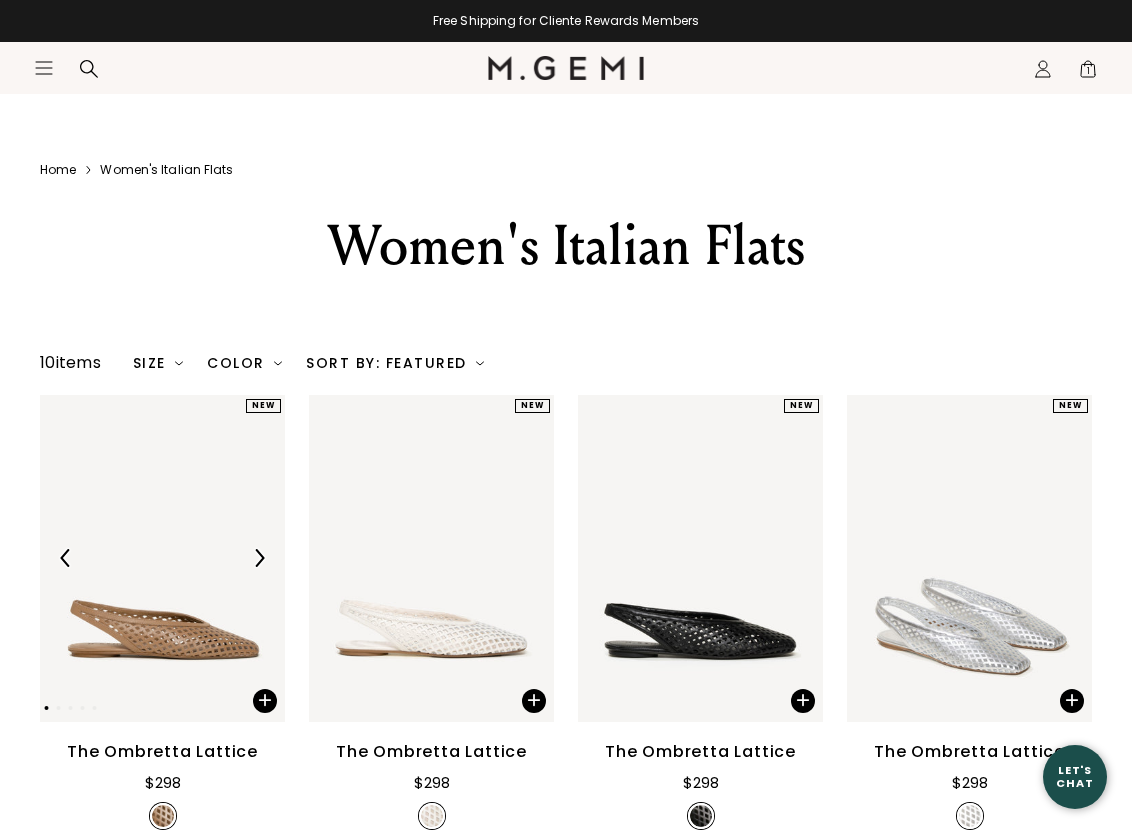 scroll, scrollTop: 200, scrollLeft: 0, axis: vertical 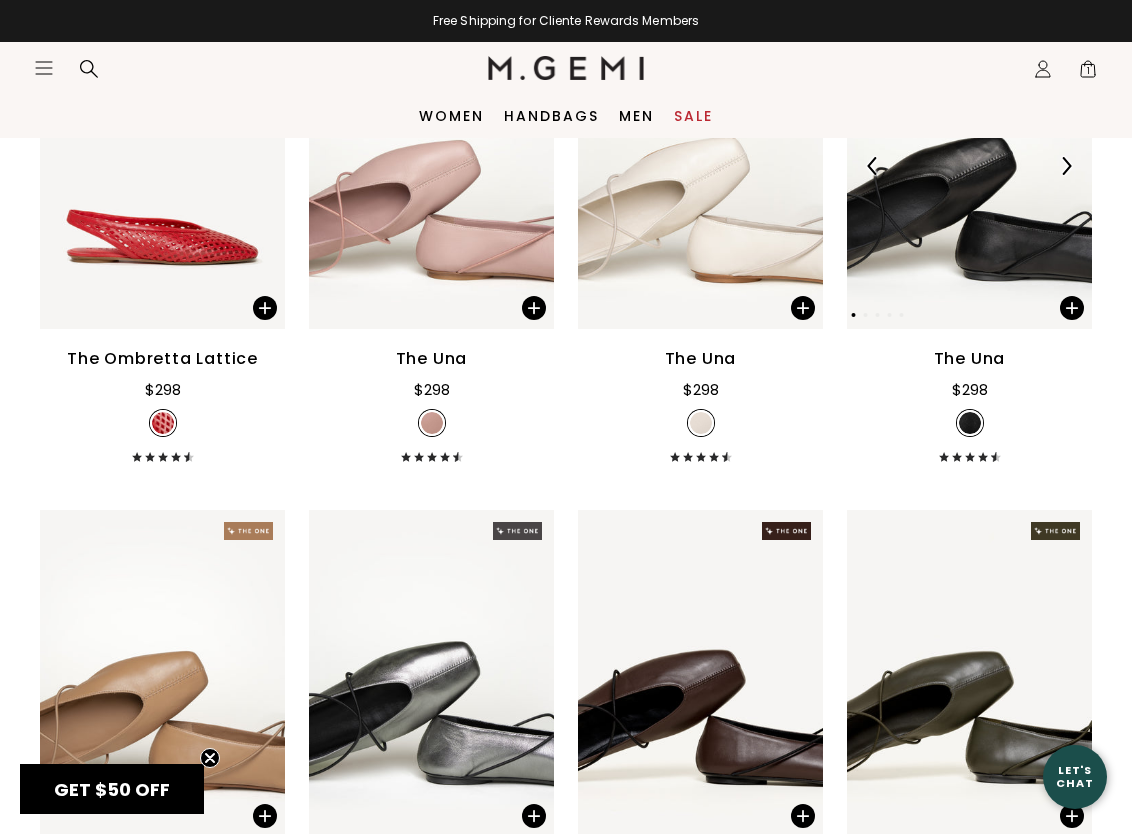 click at bounding box center (969, 166) 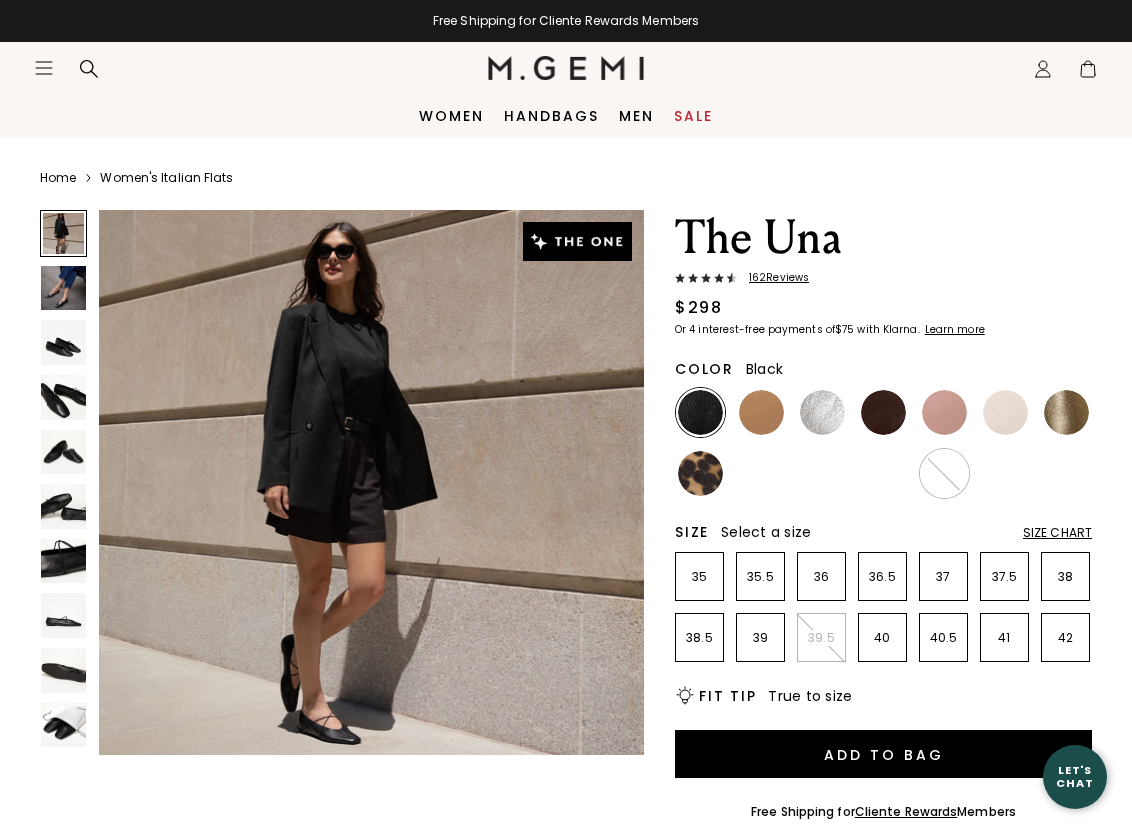 scroll, scrollTop: 0, scrollLeft: 0, axis: both 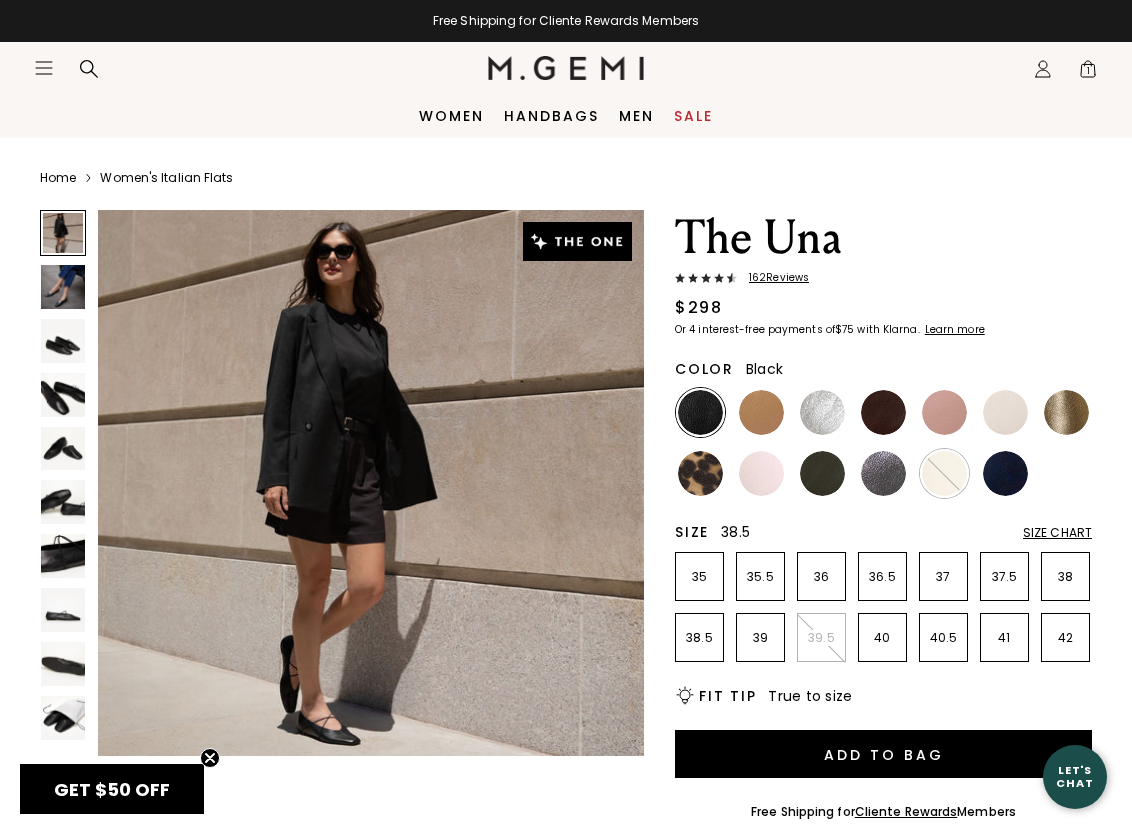 click on "38.5" at bounding box center (699, 638) 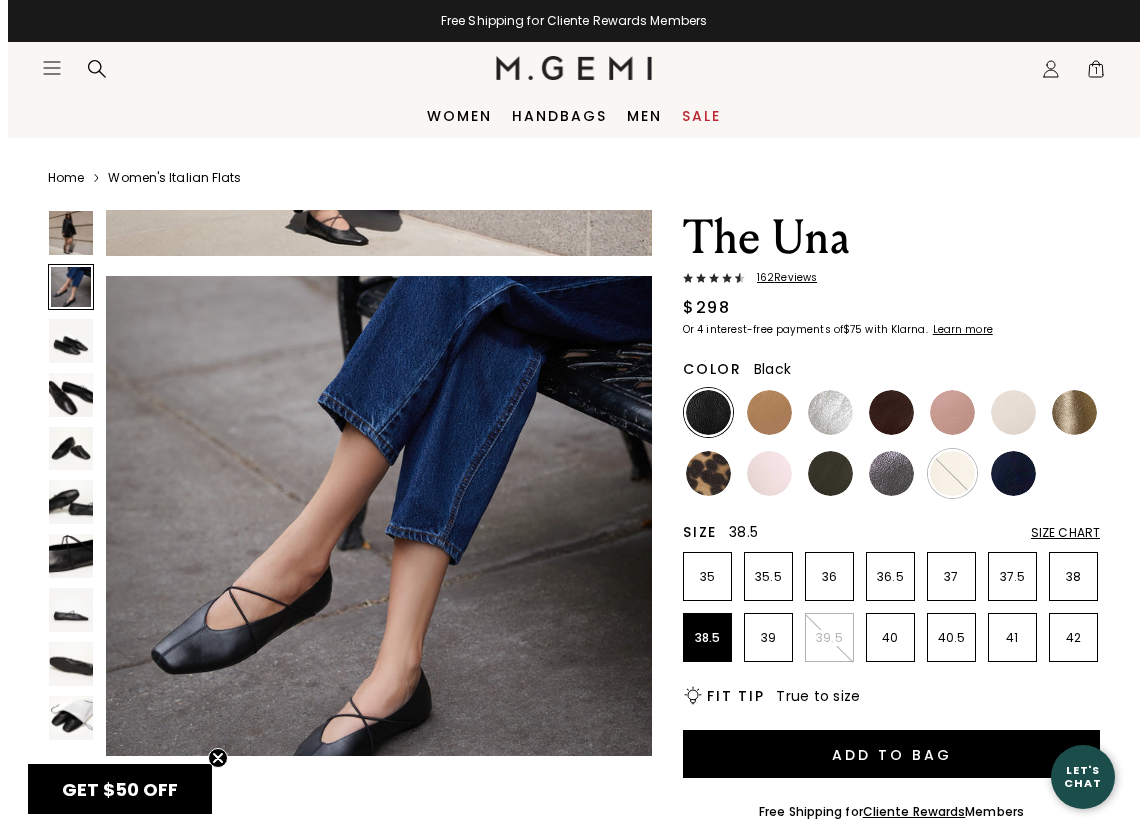 scroll, scrollTop: 600, scrollLeft: 0, axis: vertical 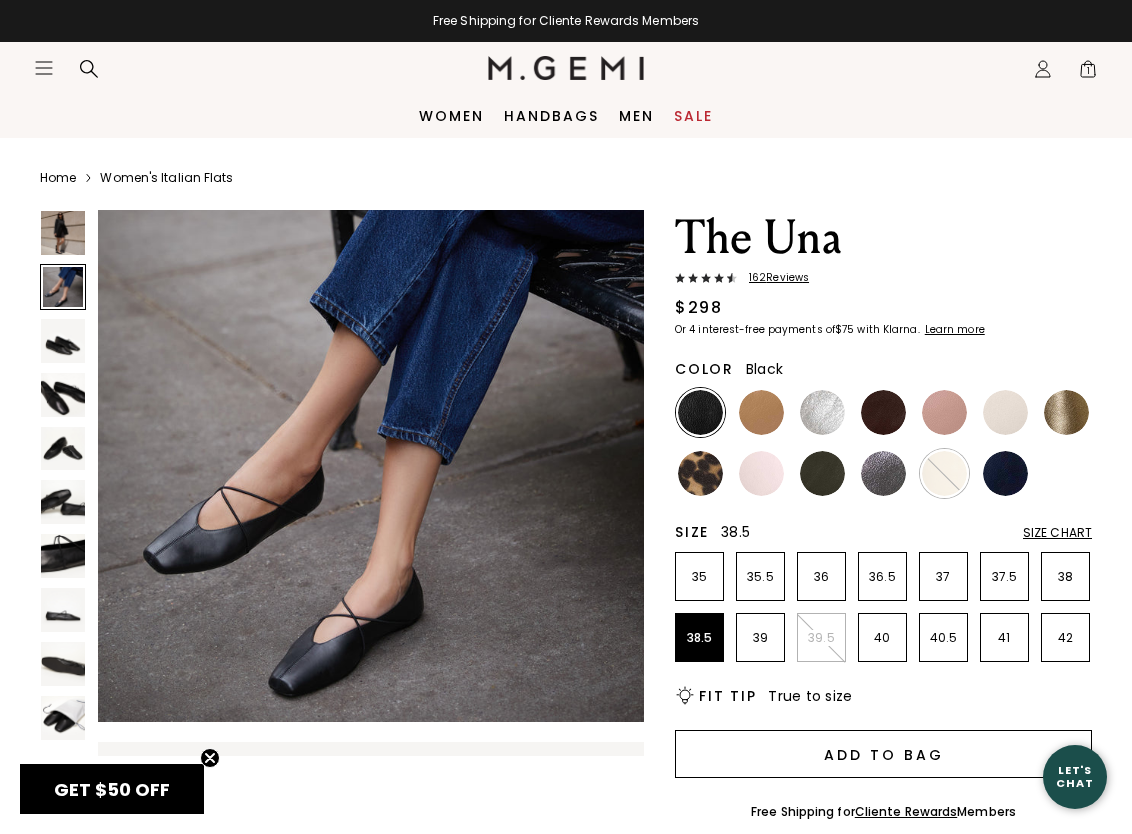 click on "Add to Bag" at bounding box center (883, 754) 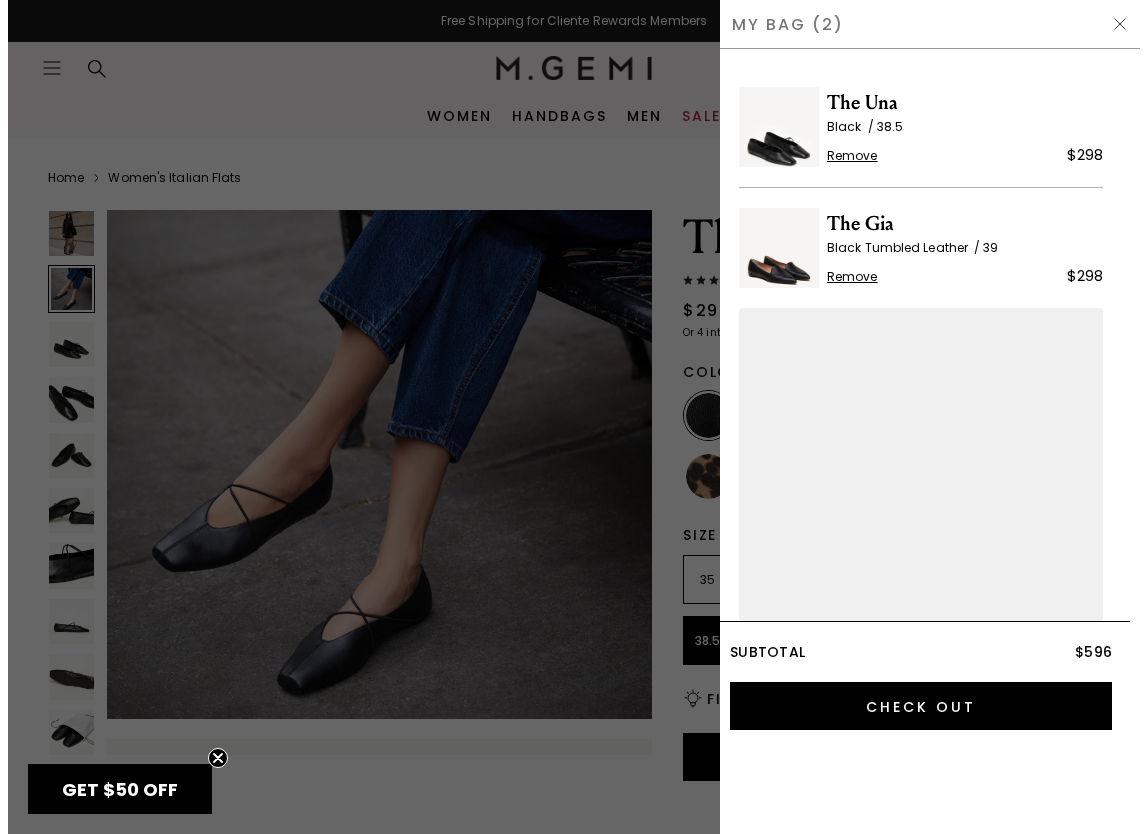 scroll, scrollTop: 613, scrollLeft: 0, axis: vertical 